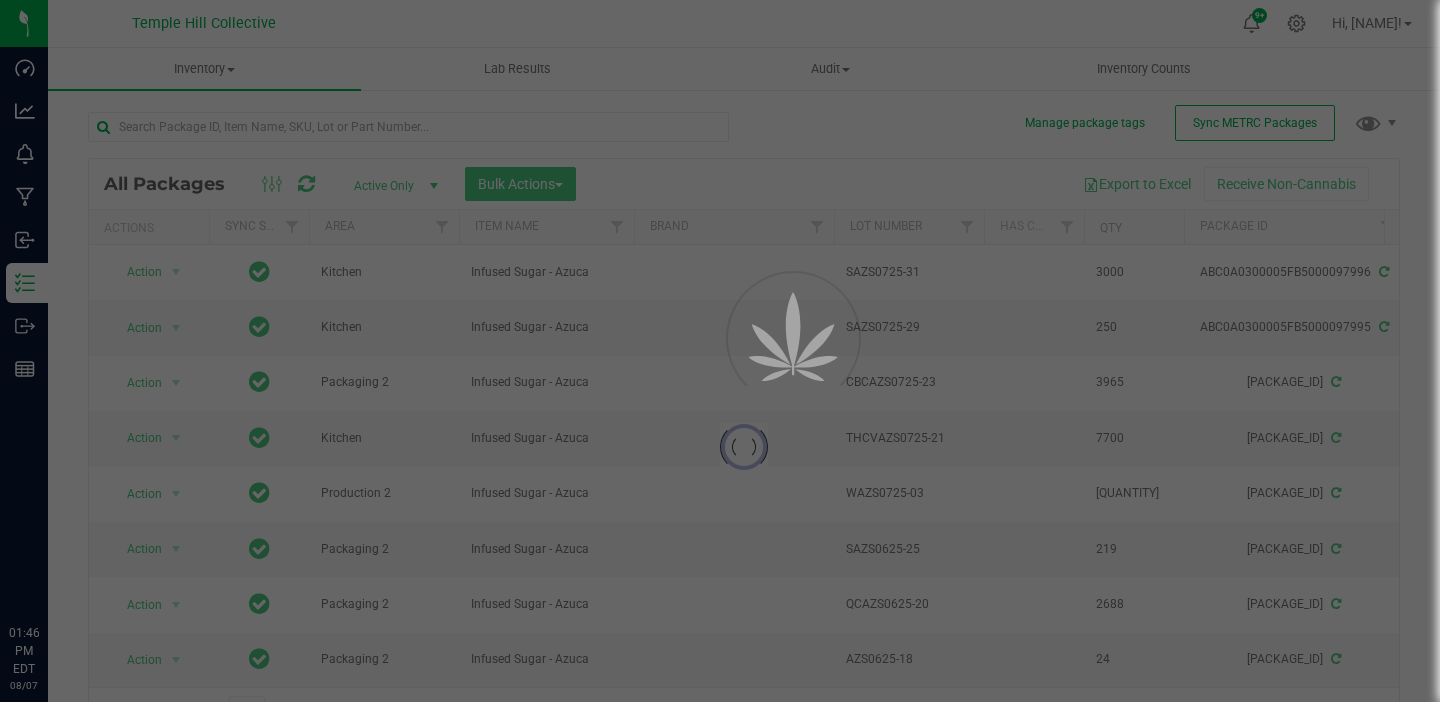 click on "Dashboard" at bounding box center [0, 0] 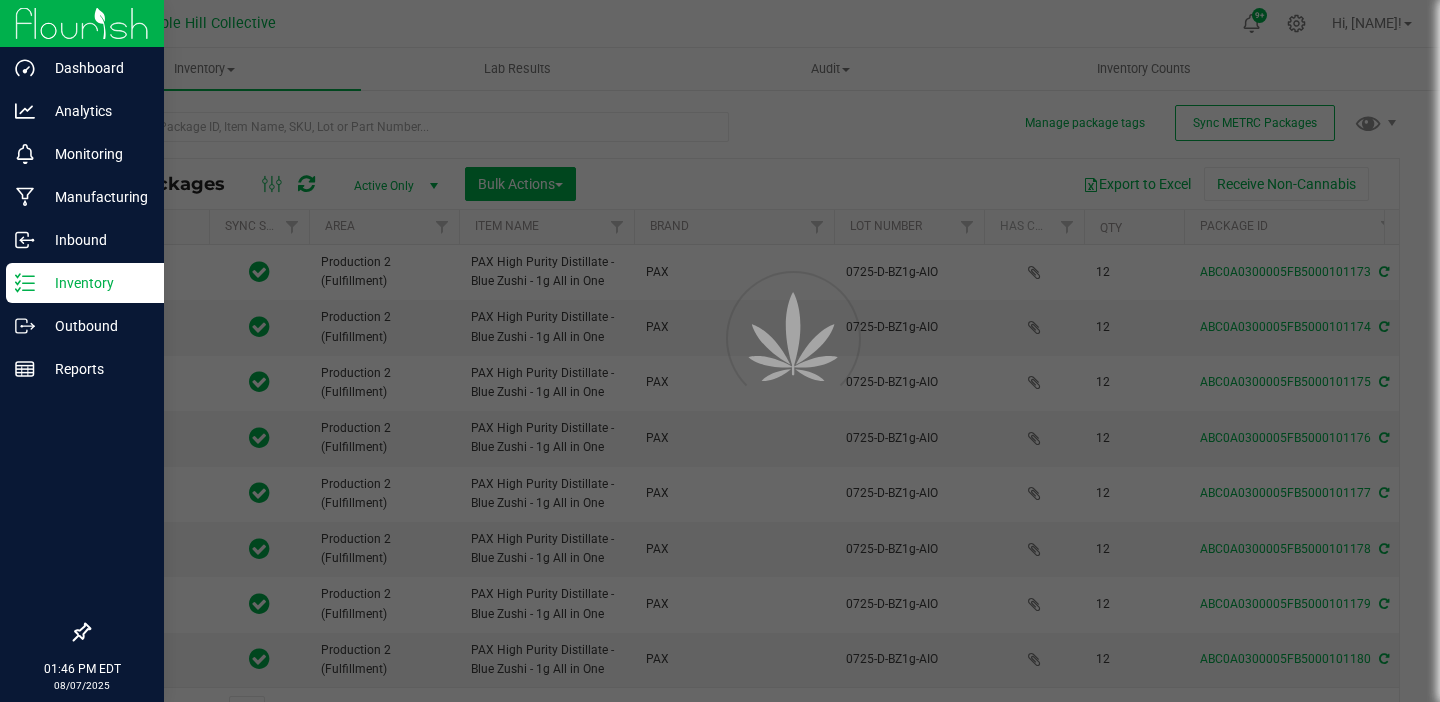 scroll, scrollTop: 0, scrollLeft: 0, axis: both 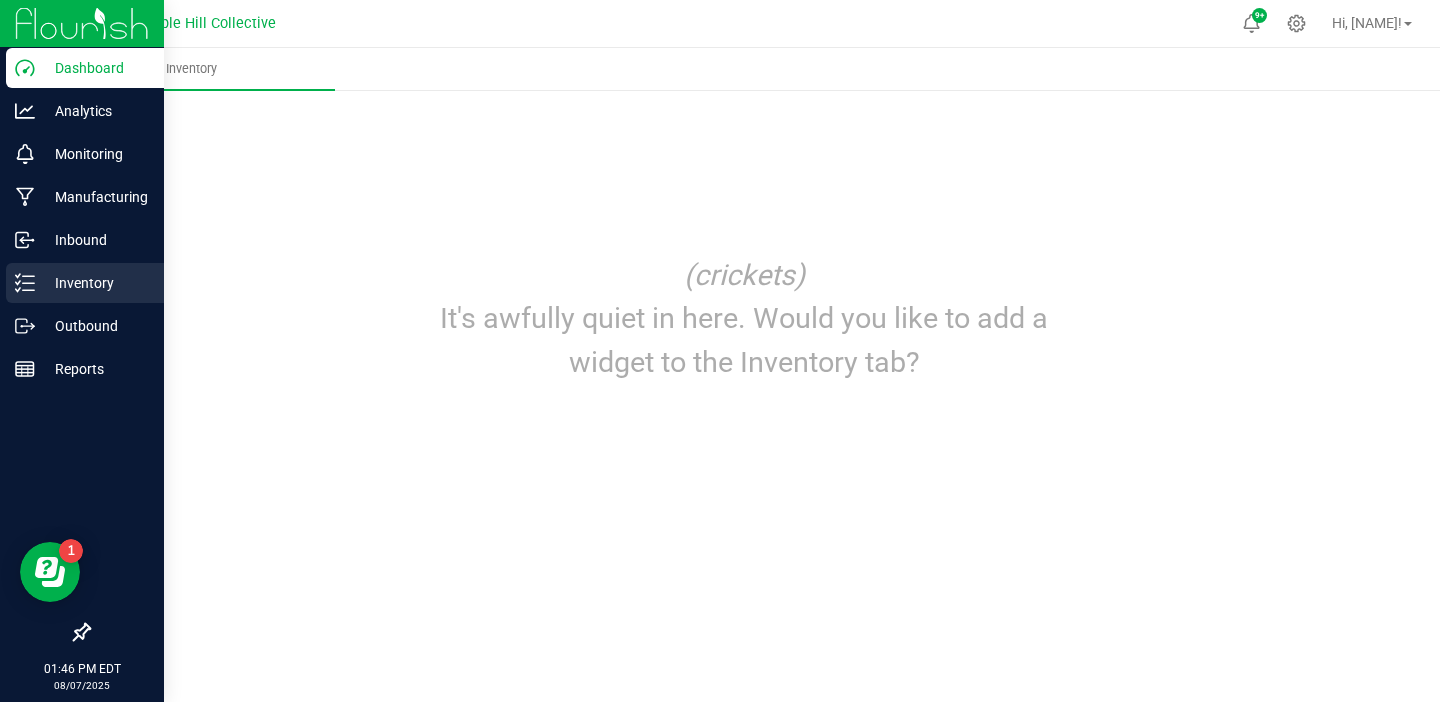 click on "Inventory" at bounding box center [95, 283] 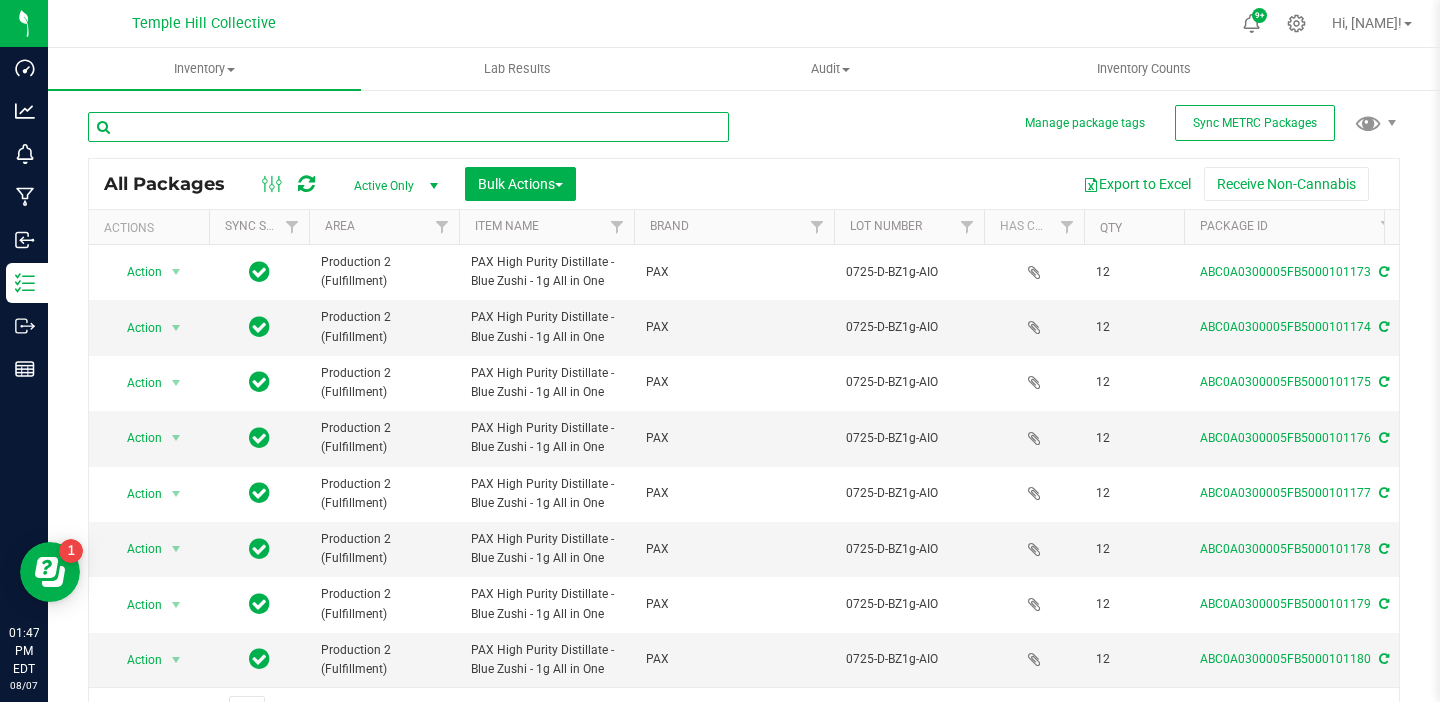 click at bounding box center [408, 127] 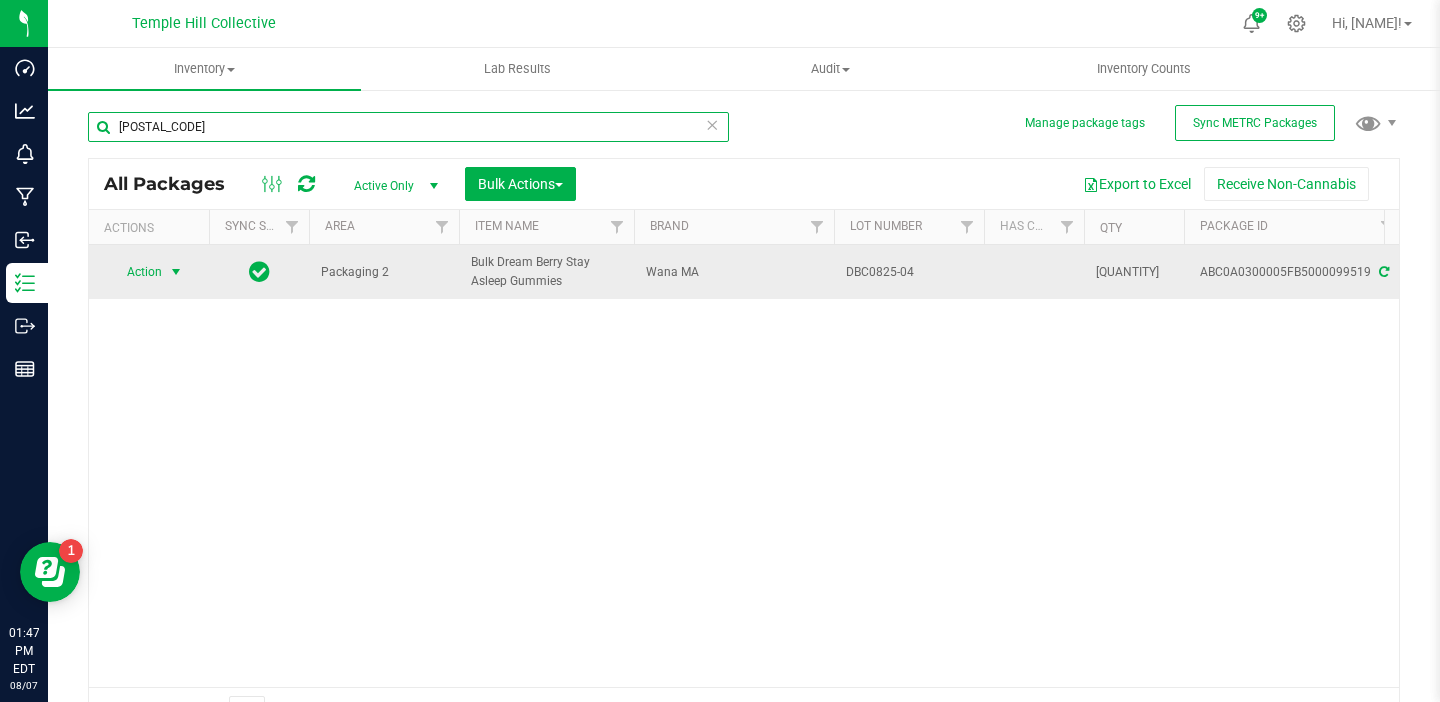 type on "[POSTAL_CODE]" 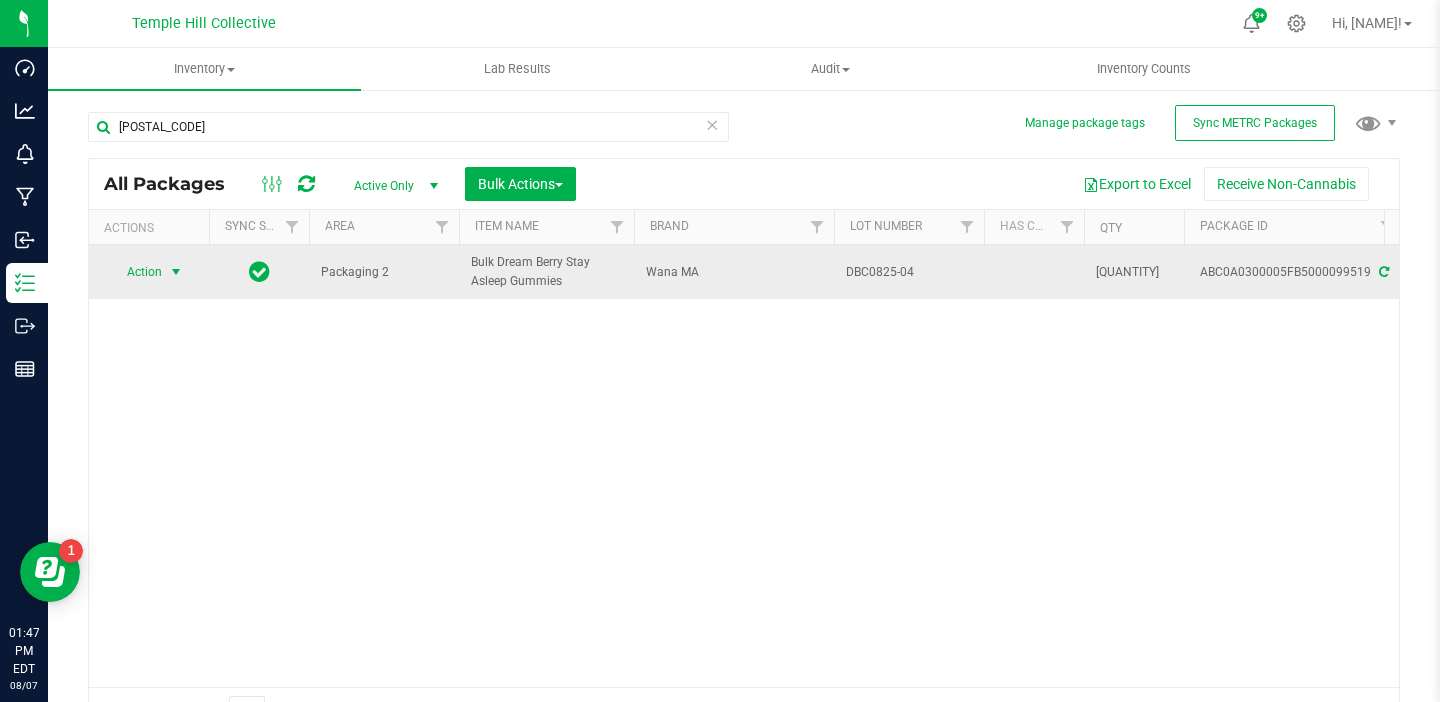 click at bounding box center [176, 272] 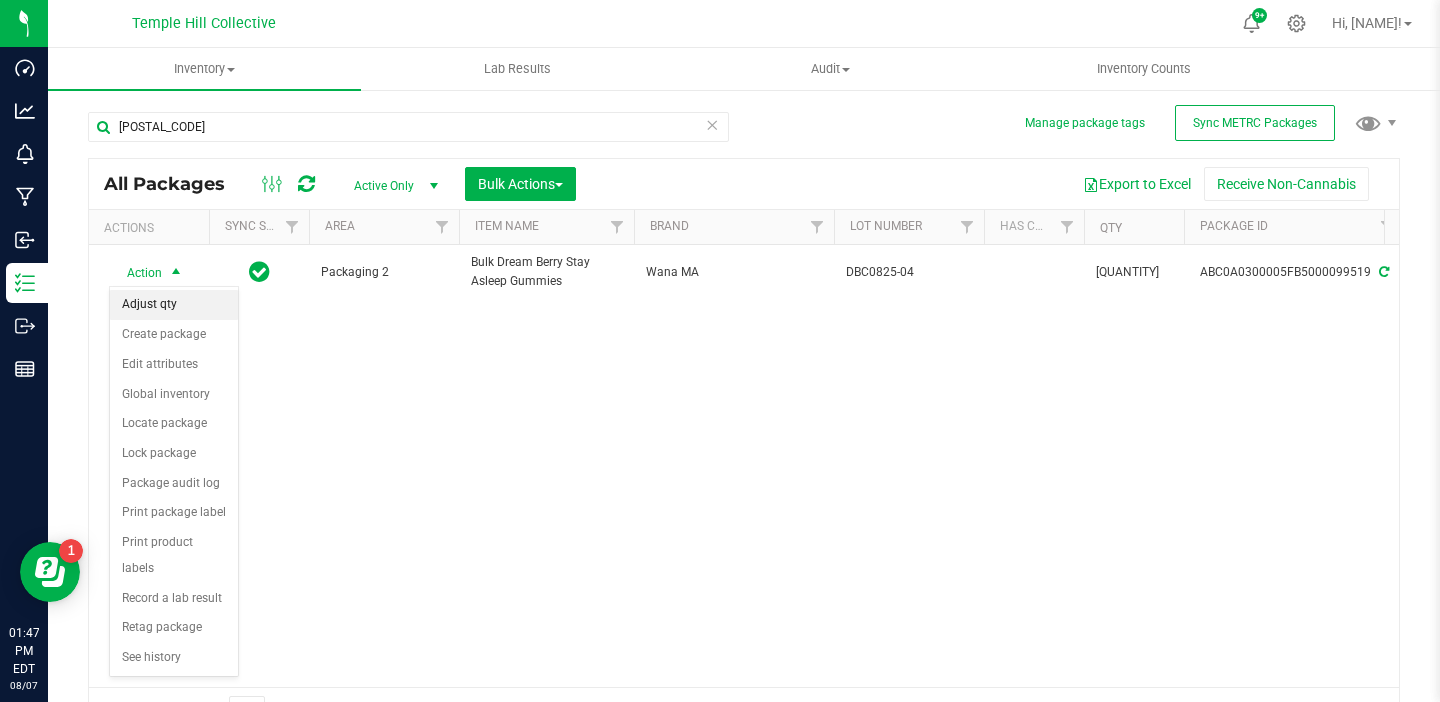 click on "Adjust qty" at bounding box center (174, 305) 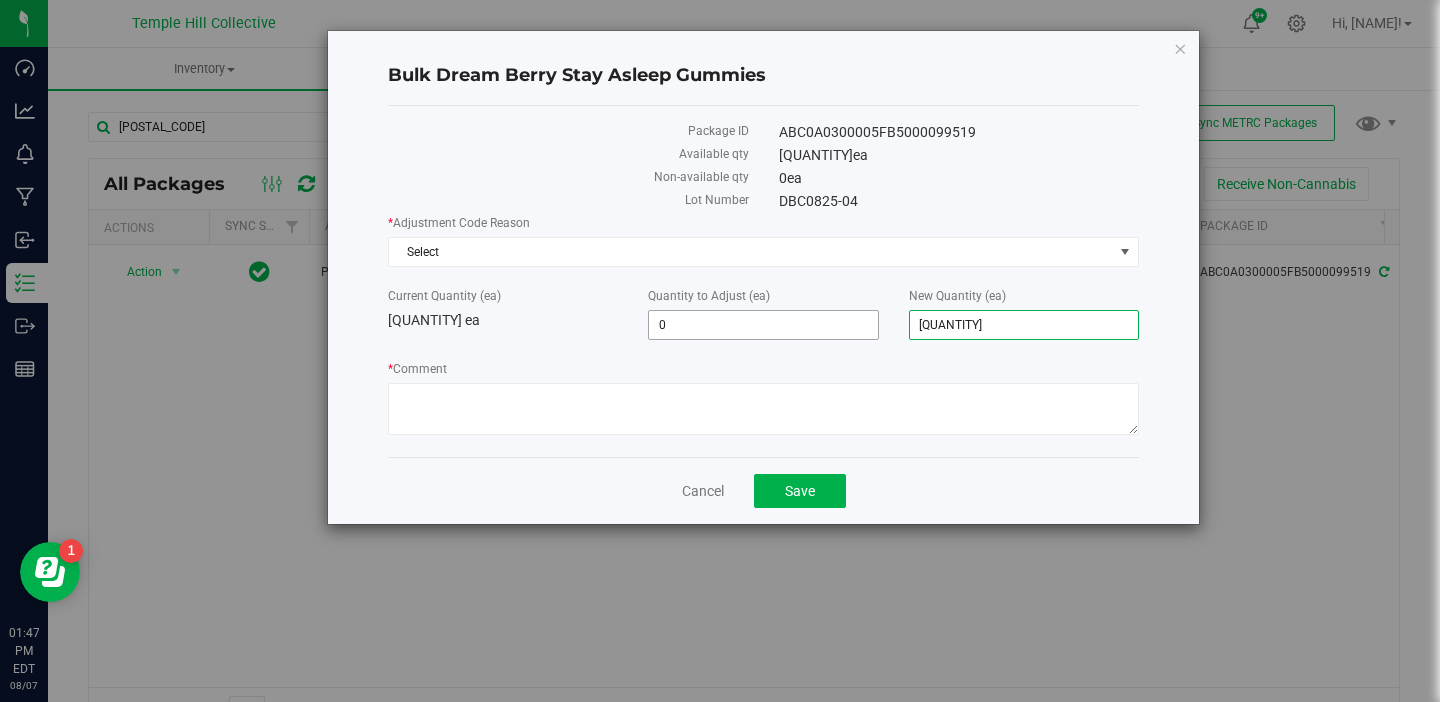 drag, startPoint x: 978, startPoint y: 332, endPoint x: 784, endPoint y: 327, distance: 194.06442 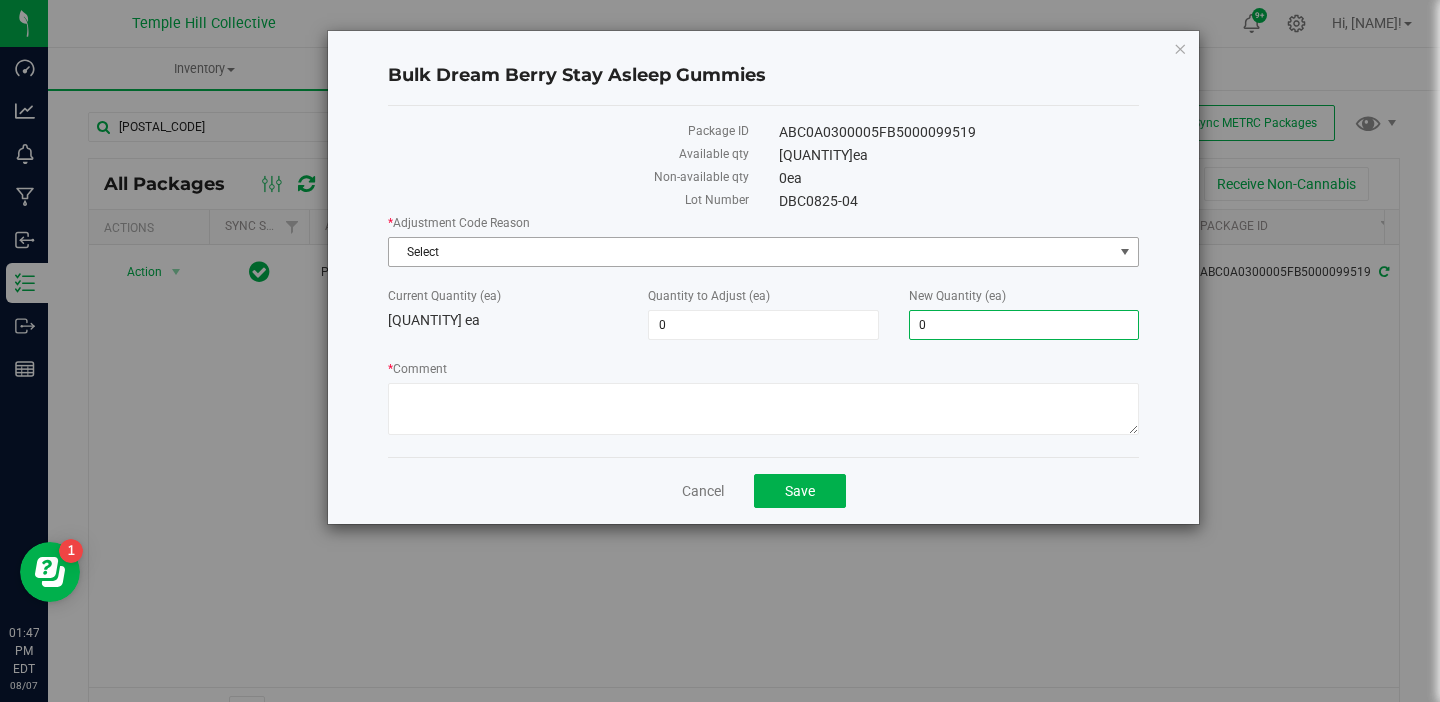 type on "-[QUANTITY]" 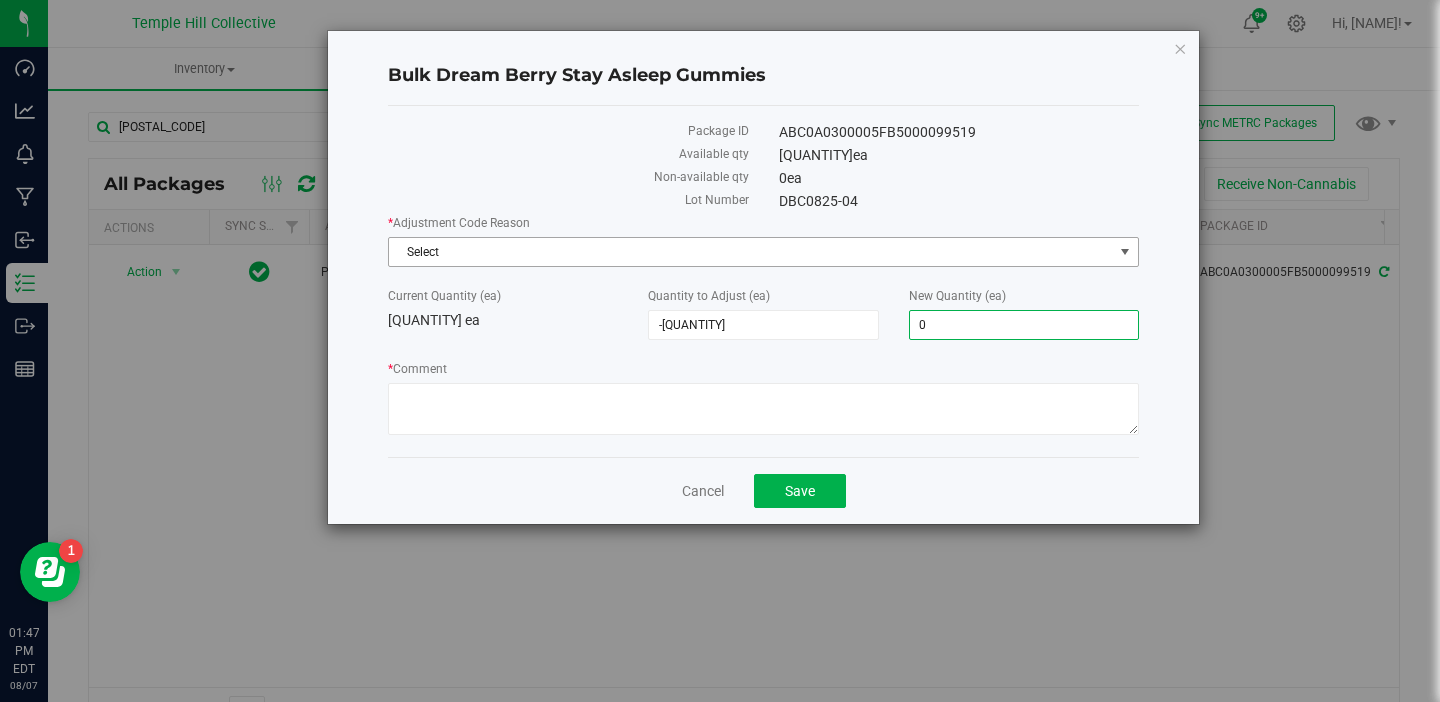 click on "Select" at bounding box center [751, 252] 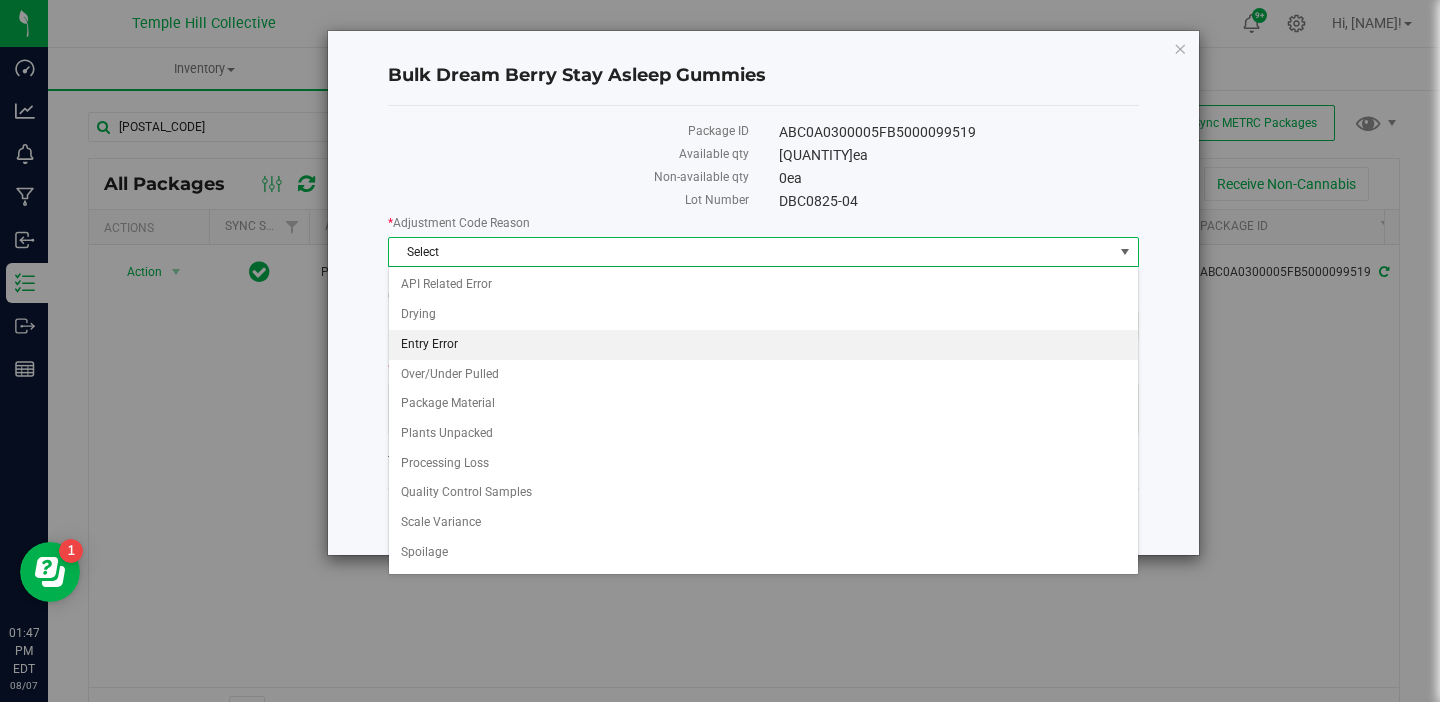 click on "Entry Error" at bounding box center (763, 345) 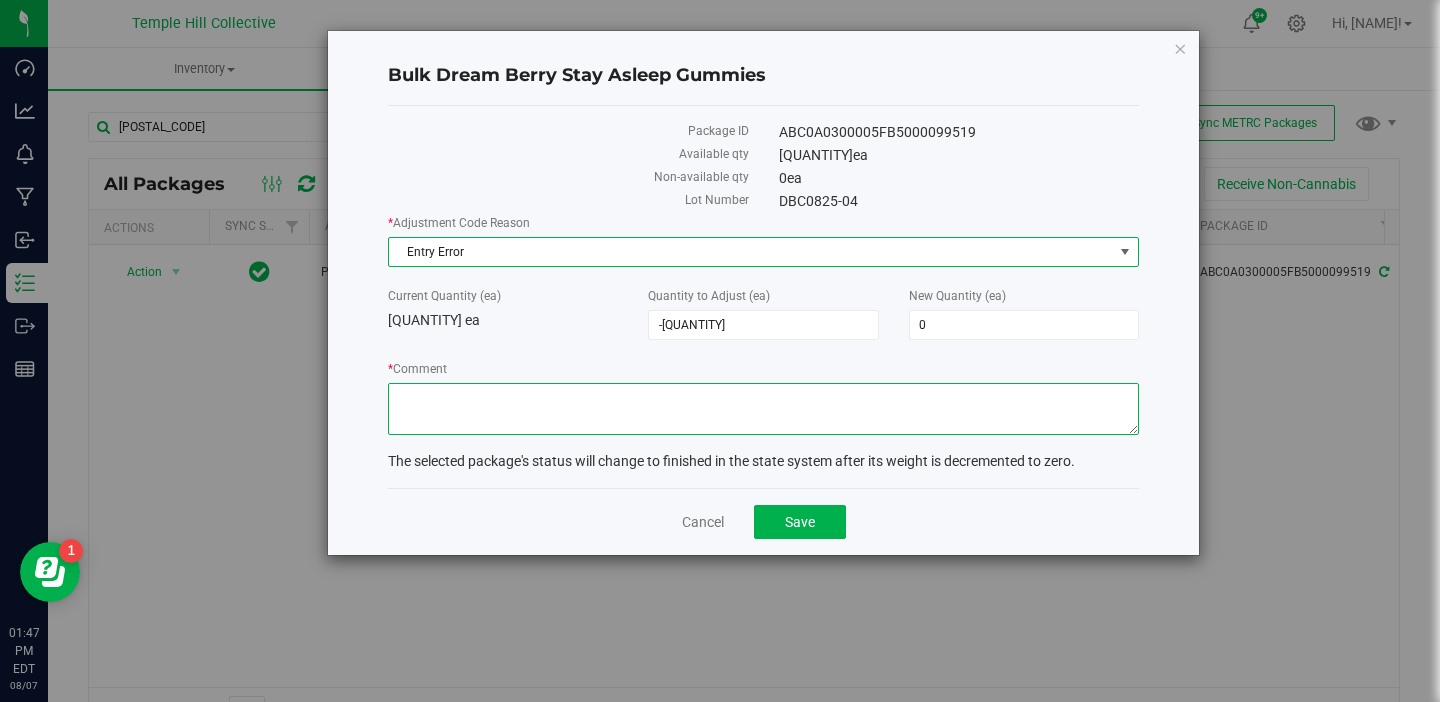 click on "*
Comment" at bounding box center [763, 409] 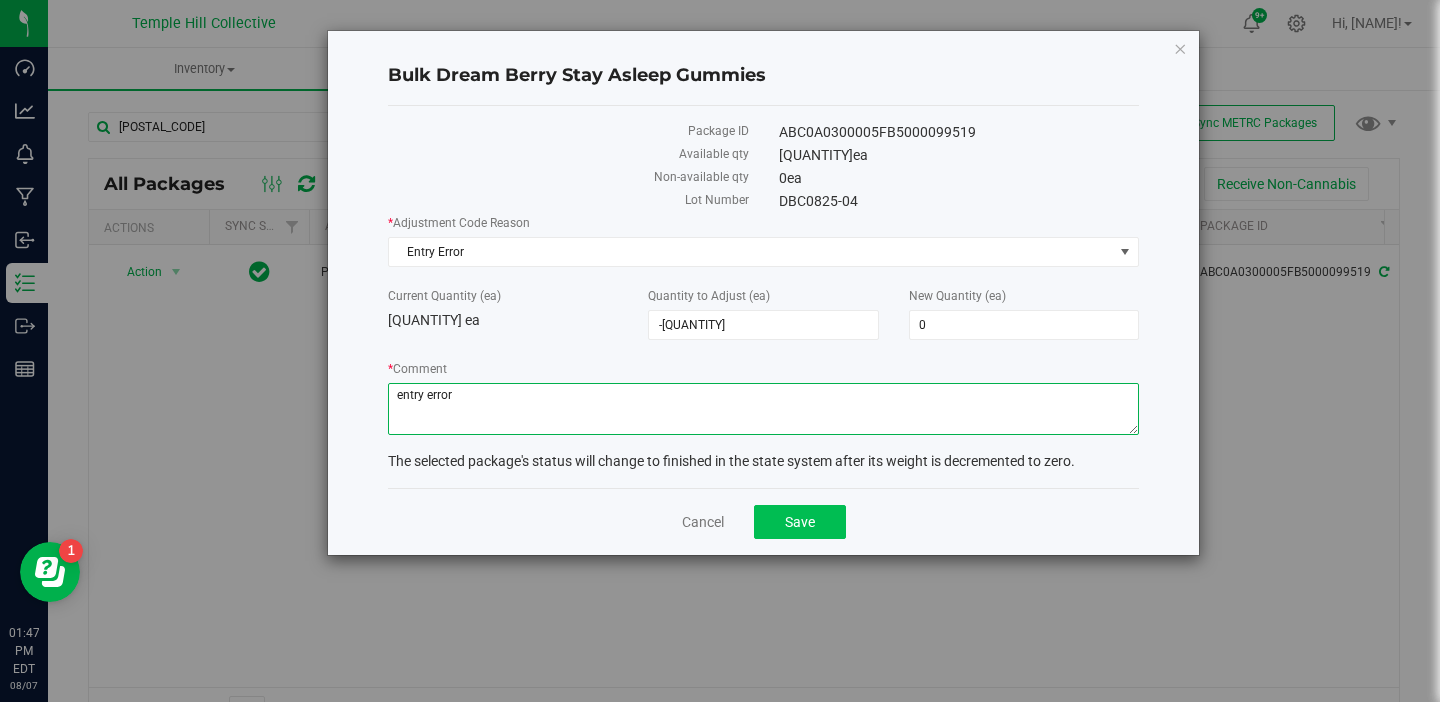 type on "entry error" 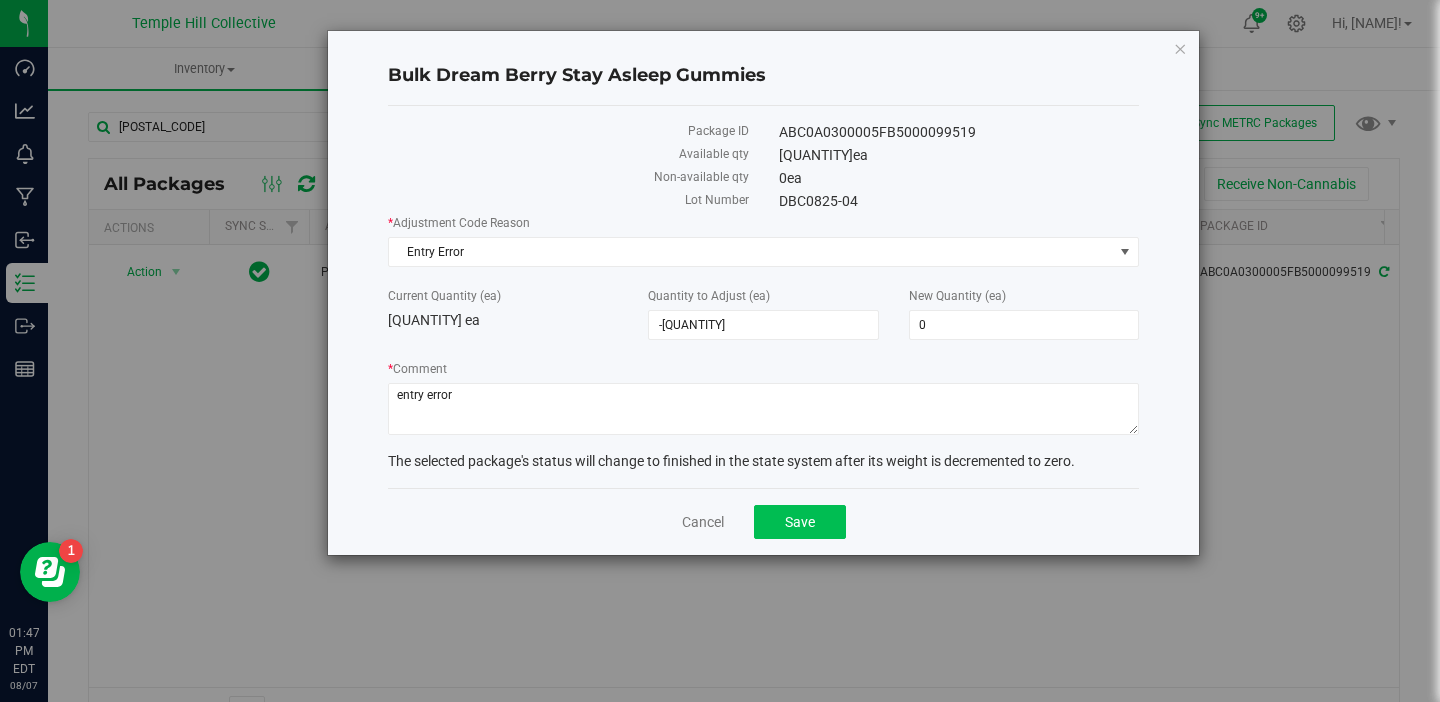 click on "Save" 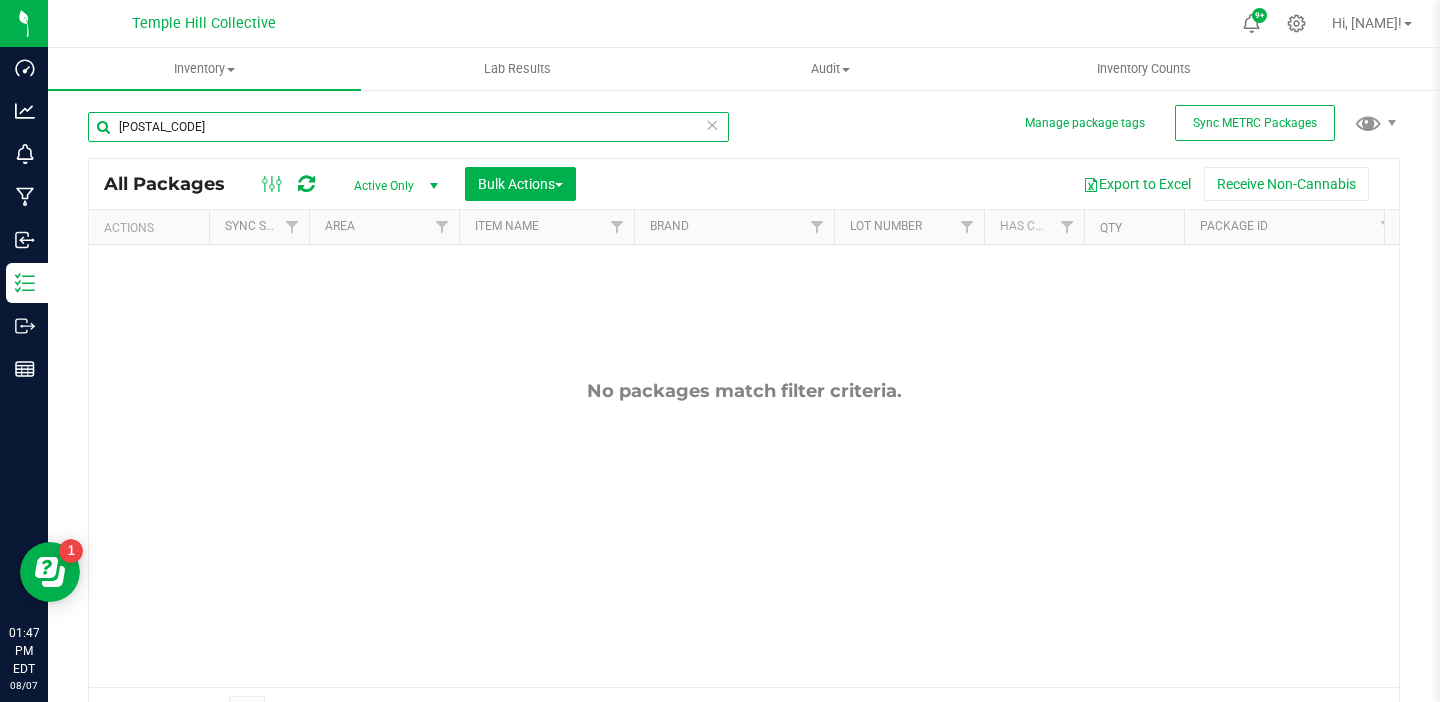 click on "[POSTAL_CODE]" at bounding box center [408, 127] 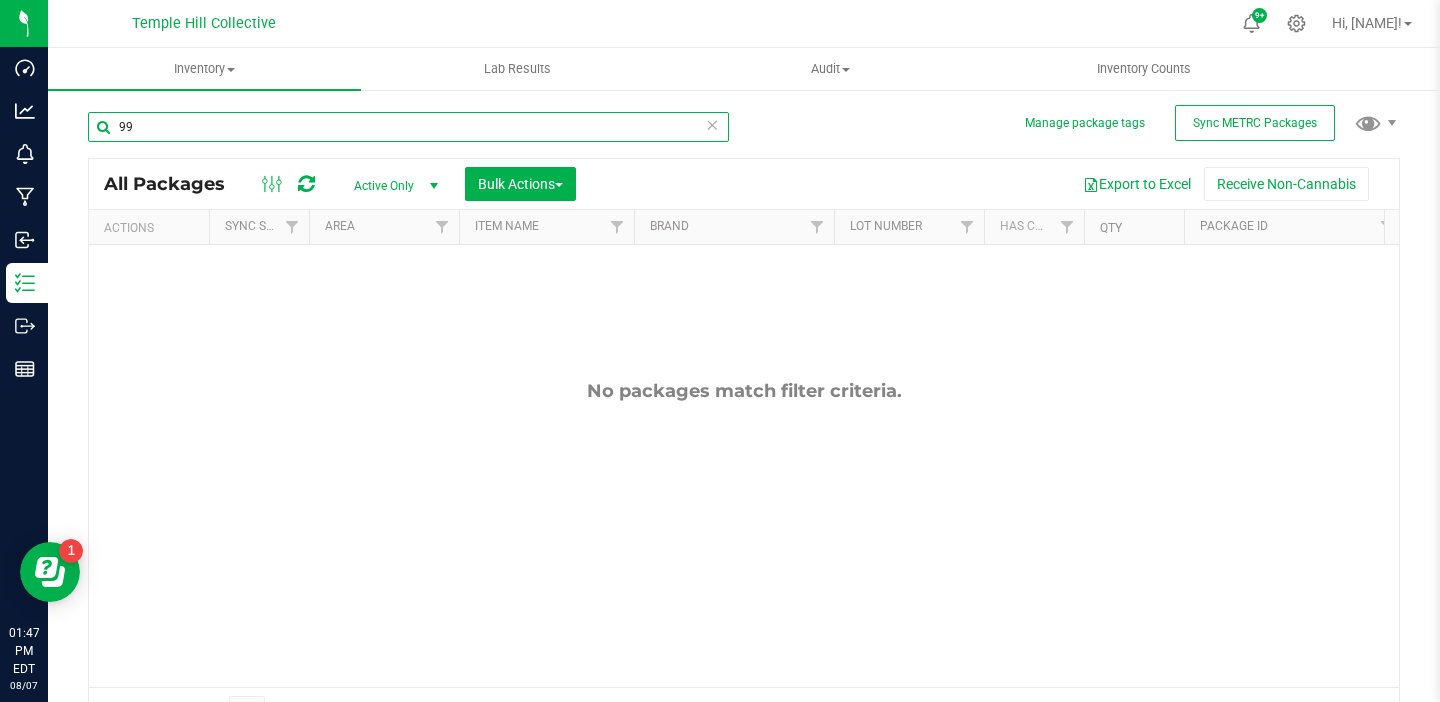 type on "9" 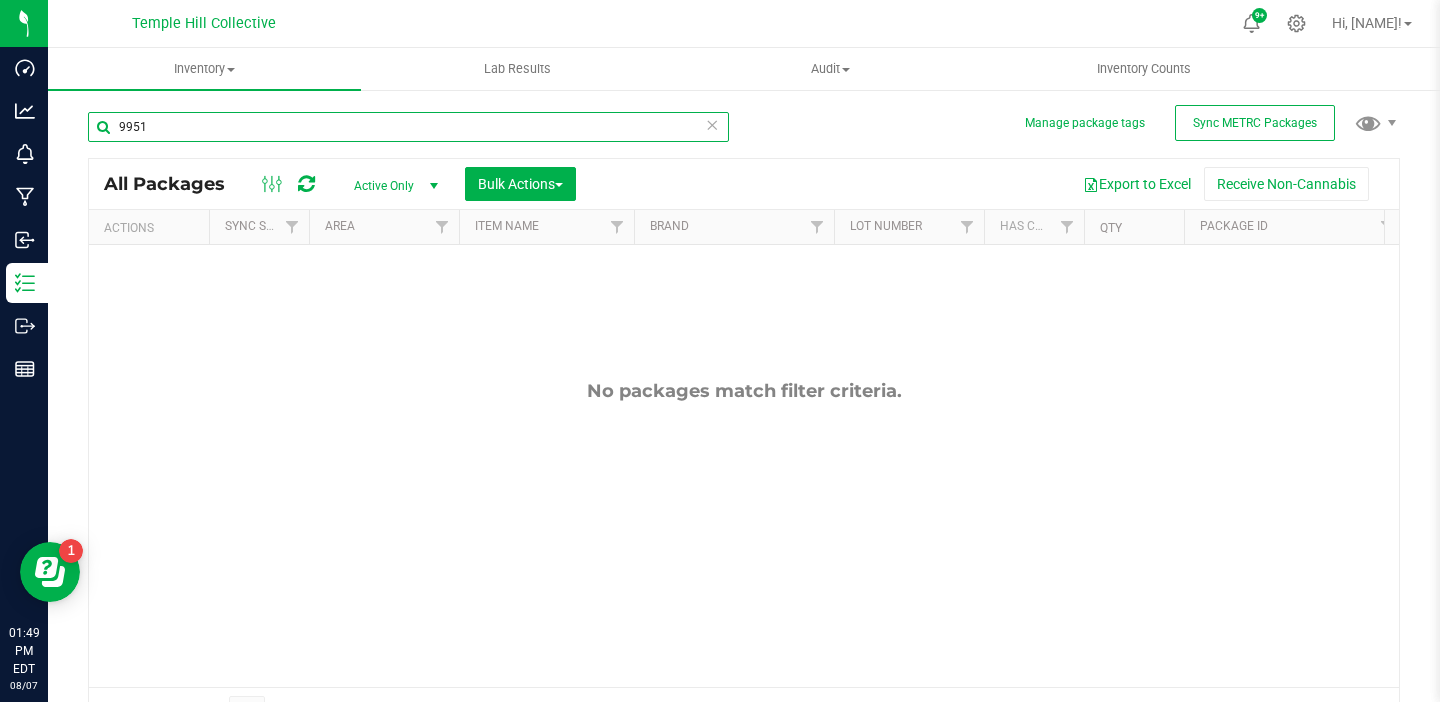 type on "[POSTAL_CODE]" 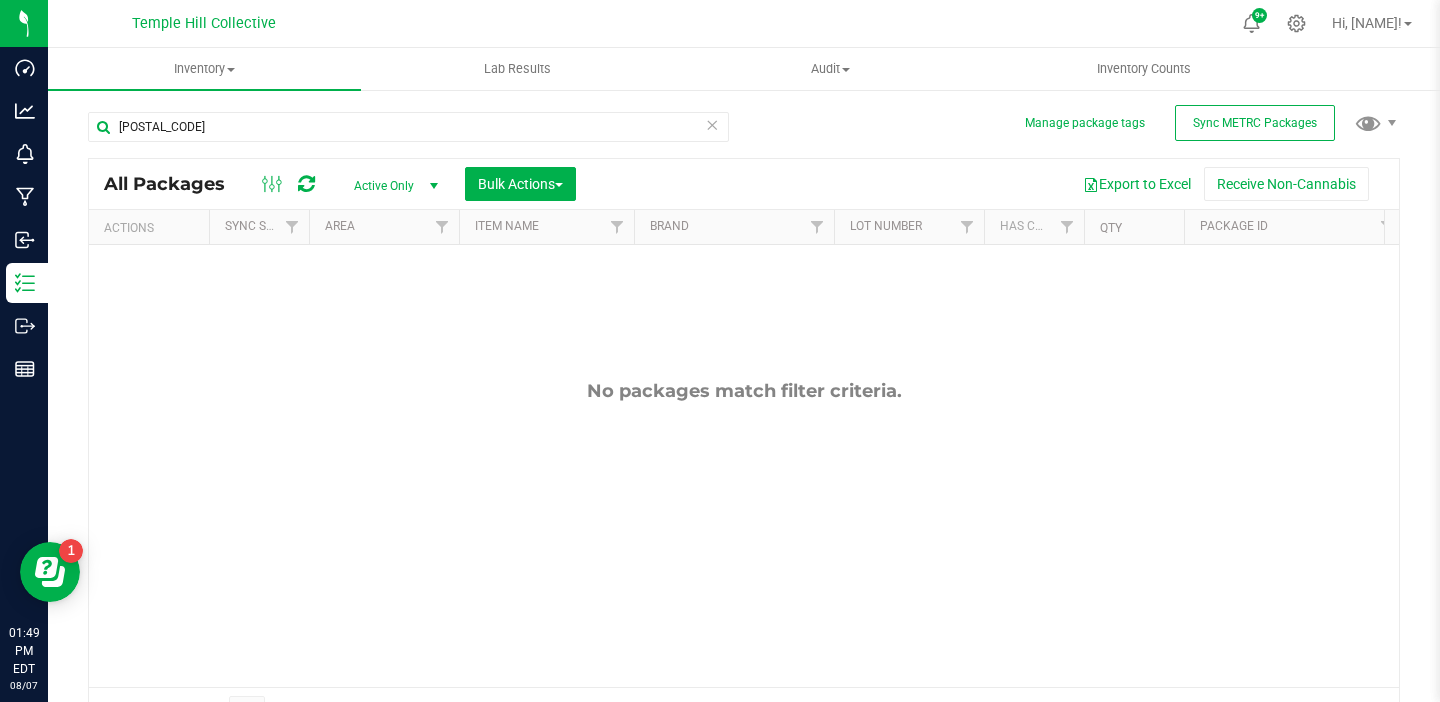 click at bounding box center (712, 124) 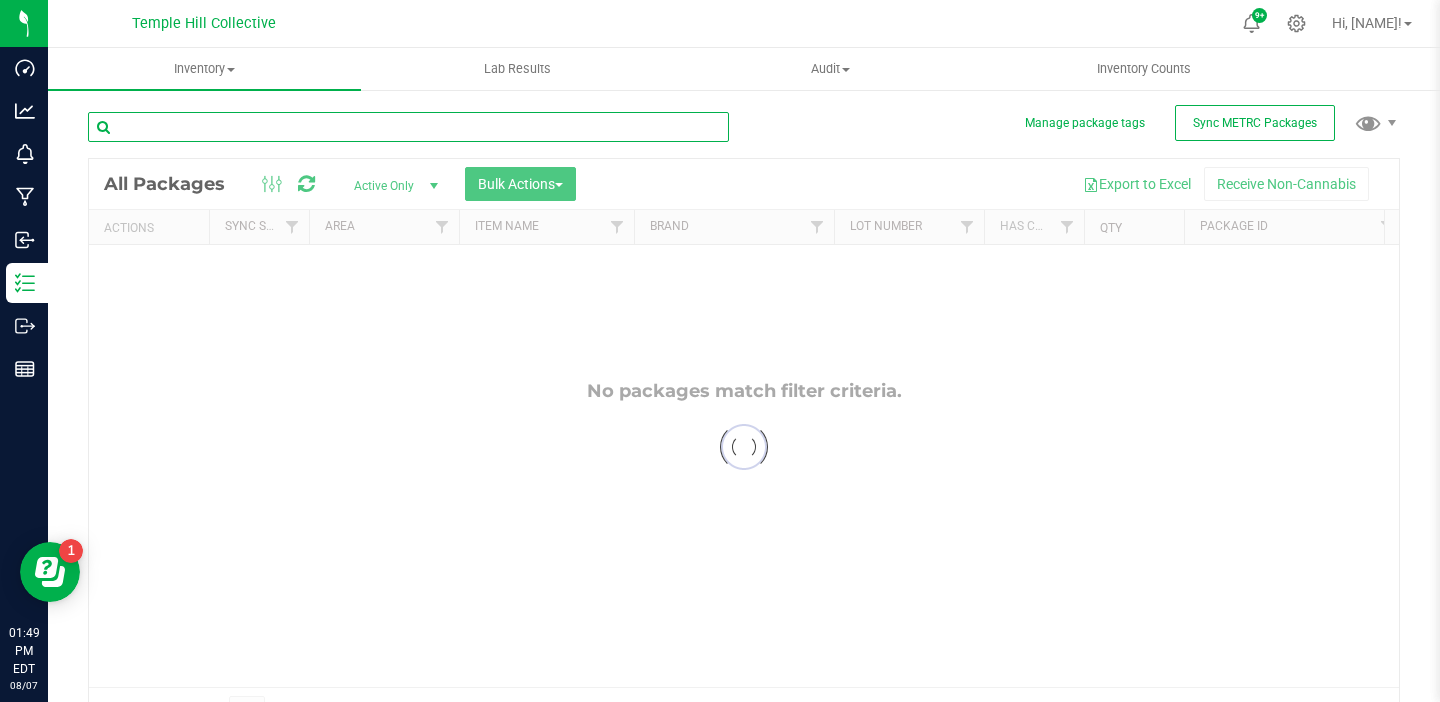 click at bounding box center [408, 127] 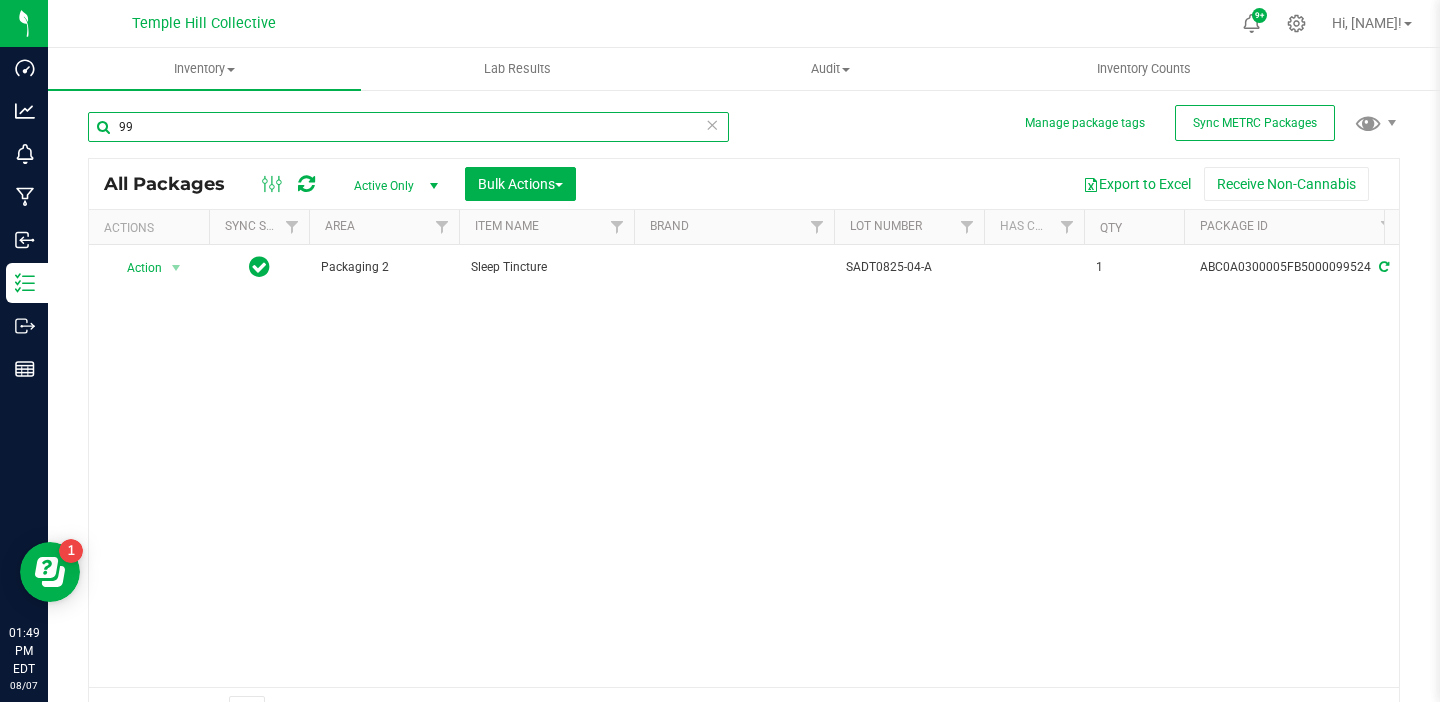 type on "9" 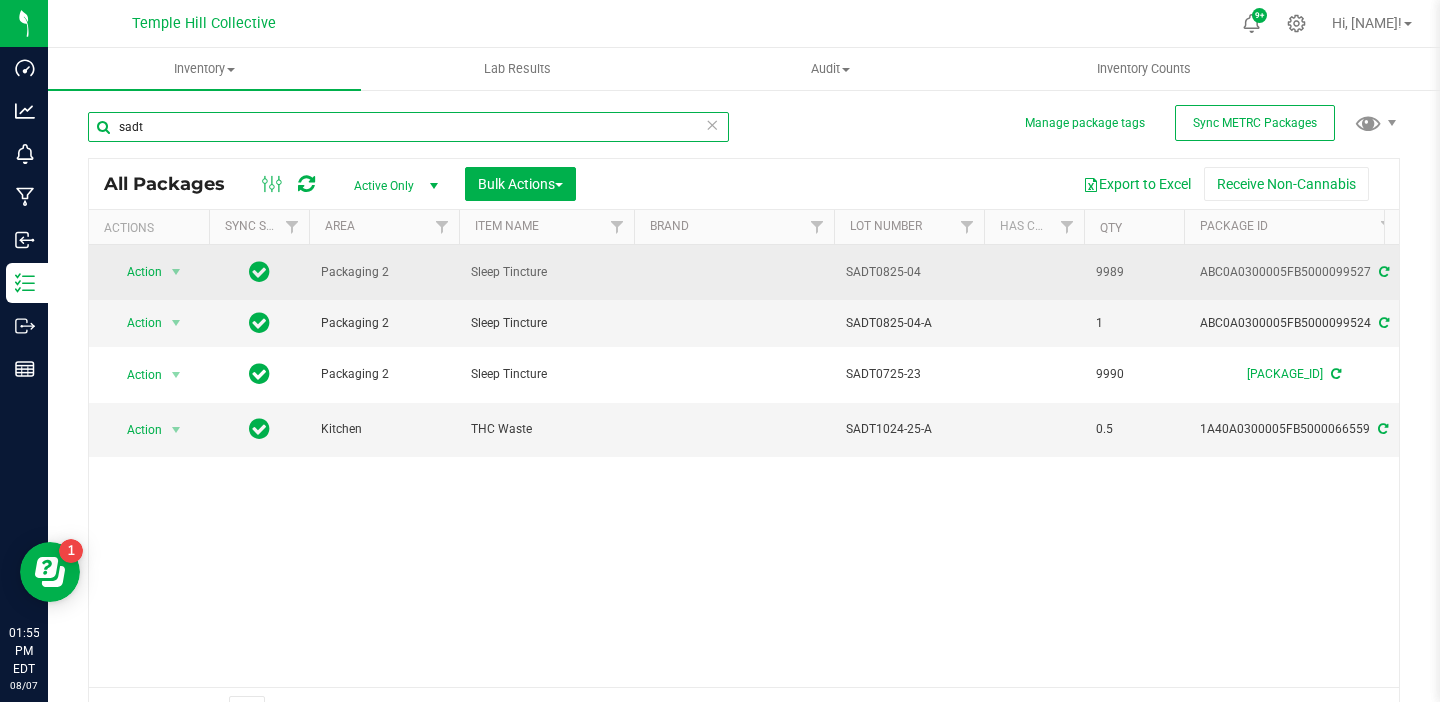 scroll, scrollTop: 0, scrollLeft: 80, axis: horizontal 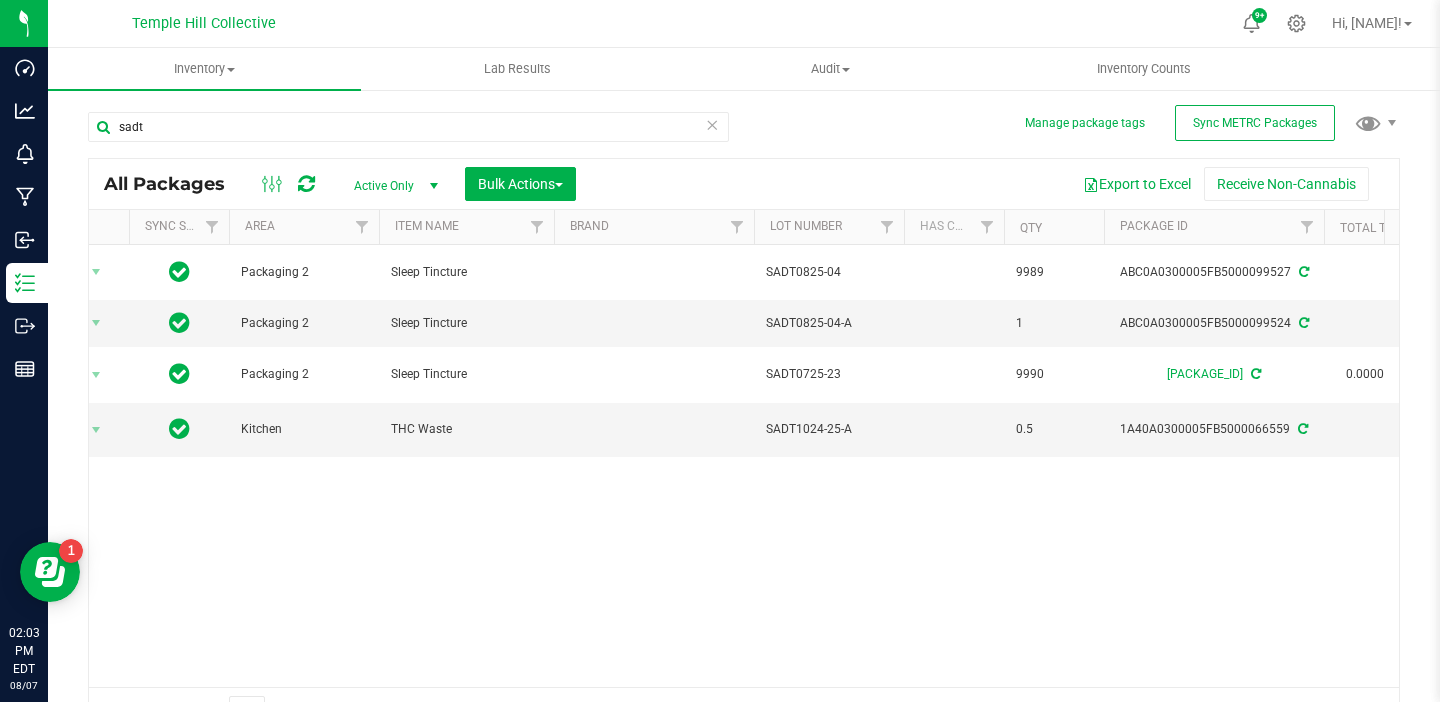 click on "Sync METRC Packages" at bounding box center [1255, 123] 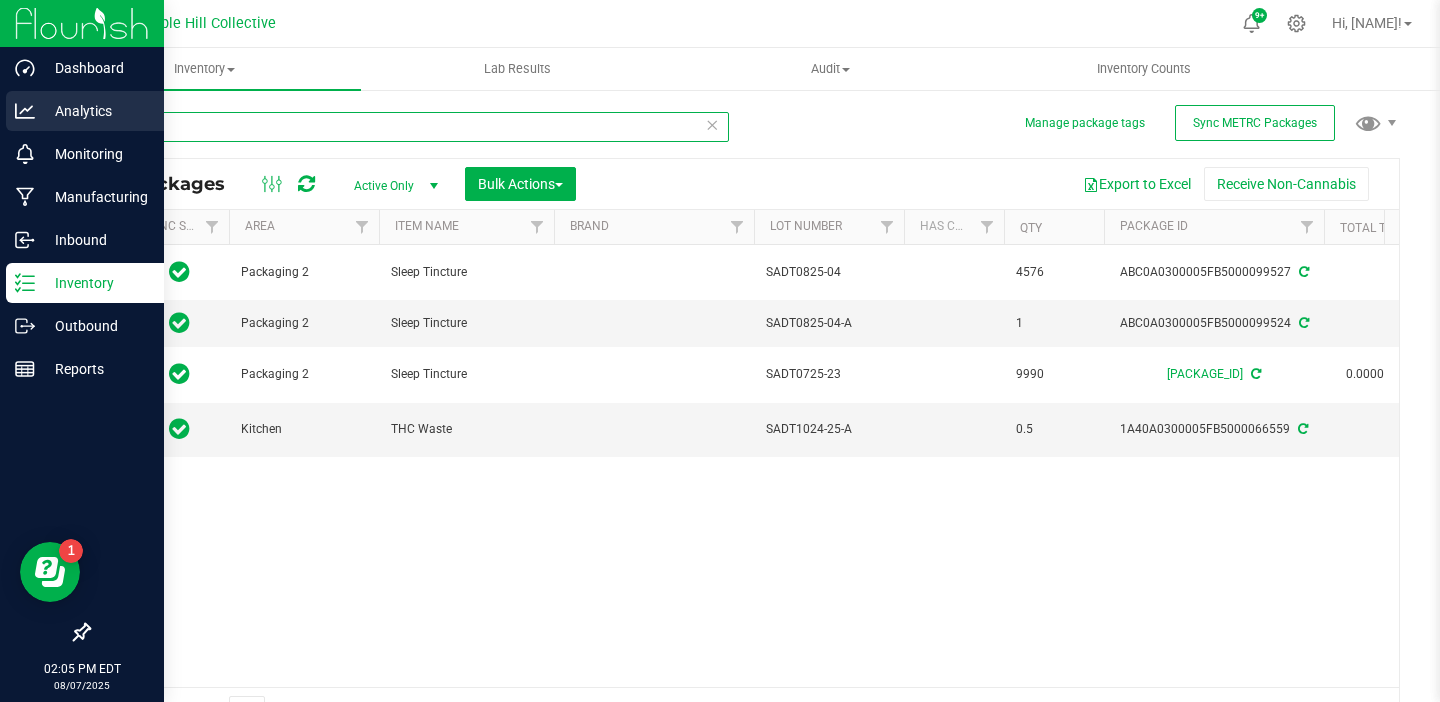 drag, startPoint x: 169, startPoint y: 129, endPoint x: 25, endPoint y: 111, distance: 145.12064 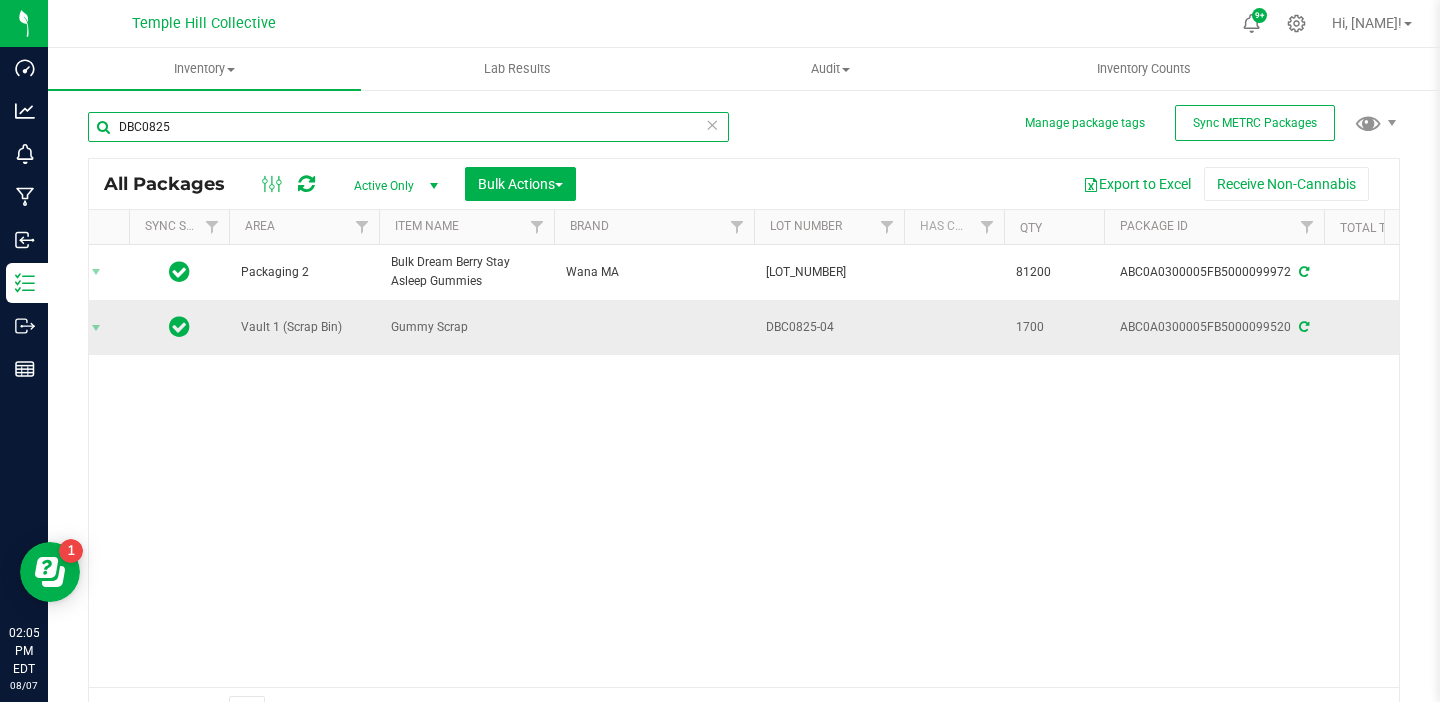 scroll, scrollTop: 0, scrollLeft: 382, axis: horizontal 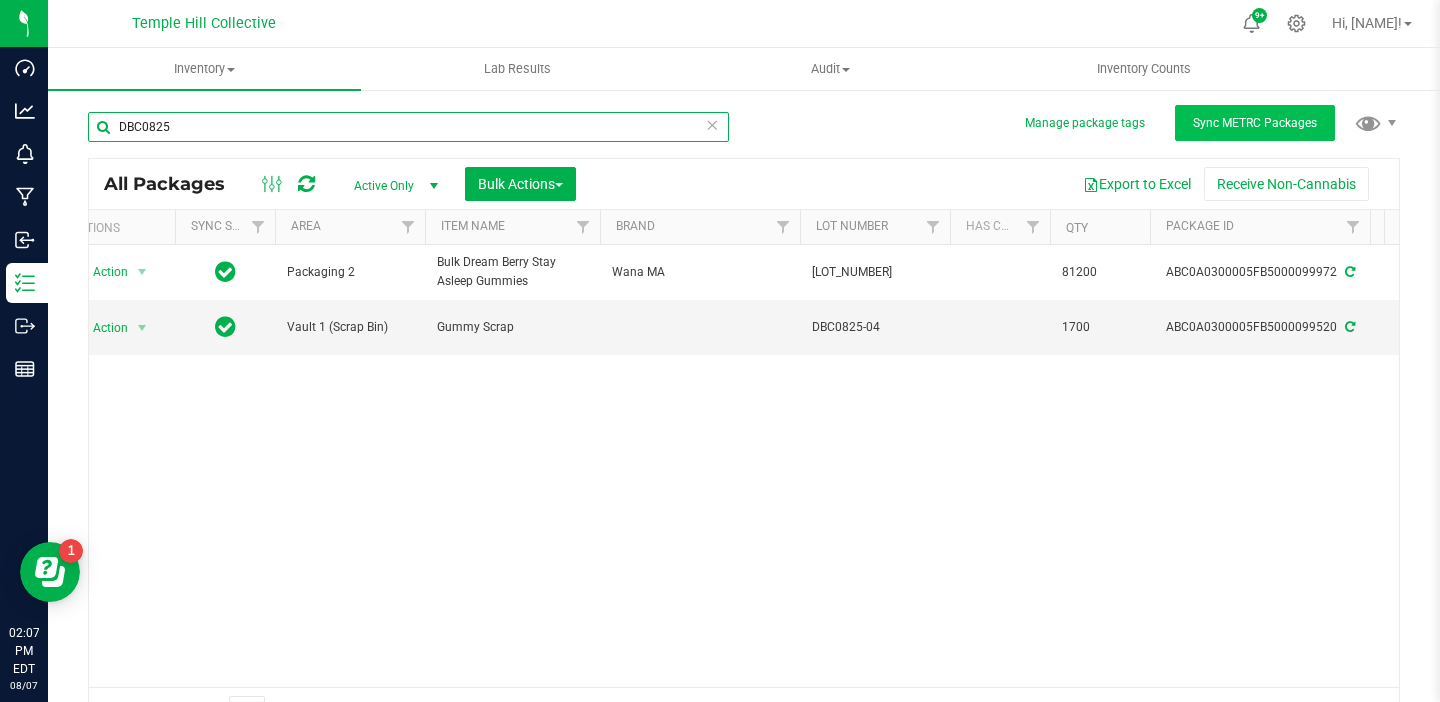 type on "DBC0825" 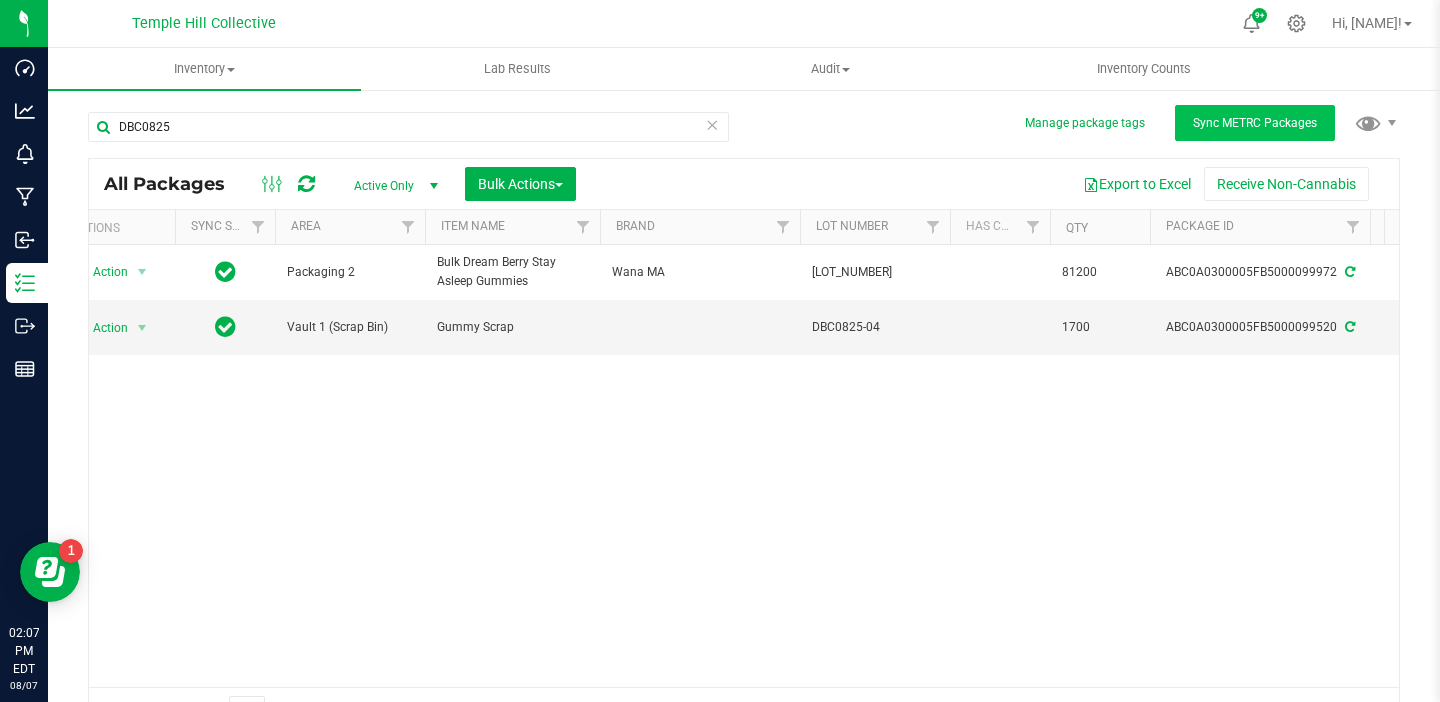 click on "Sync METRC Packages" at bounding box center (1255, 123) 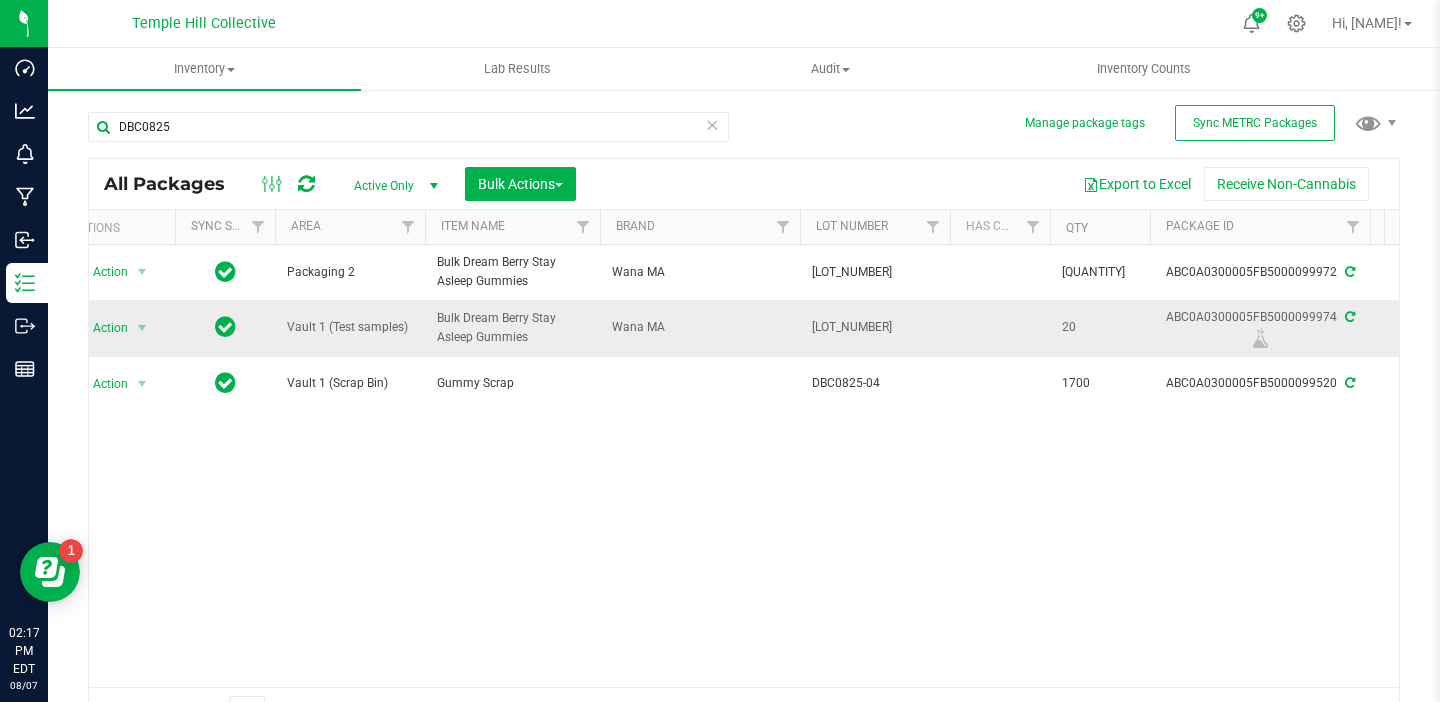 scroll, scrollTop: 0, scrollLeft: 0, axis: both 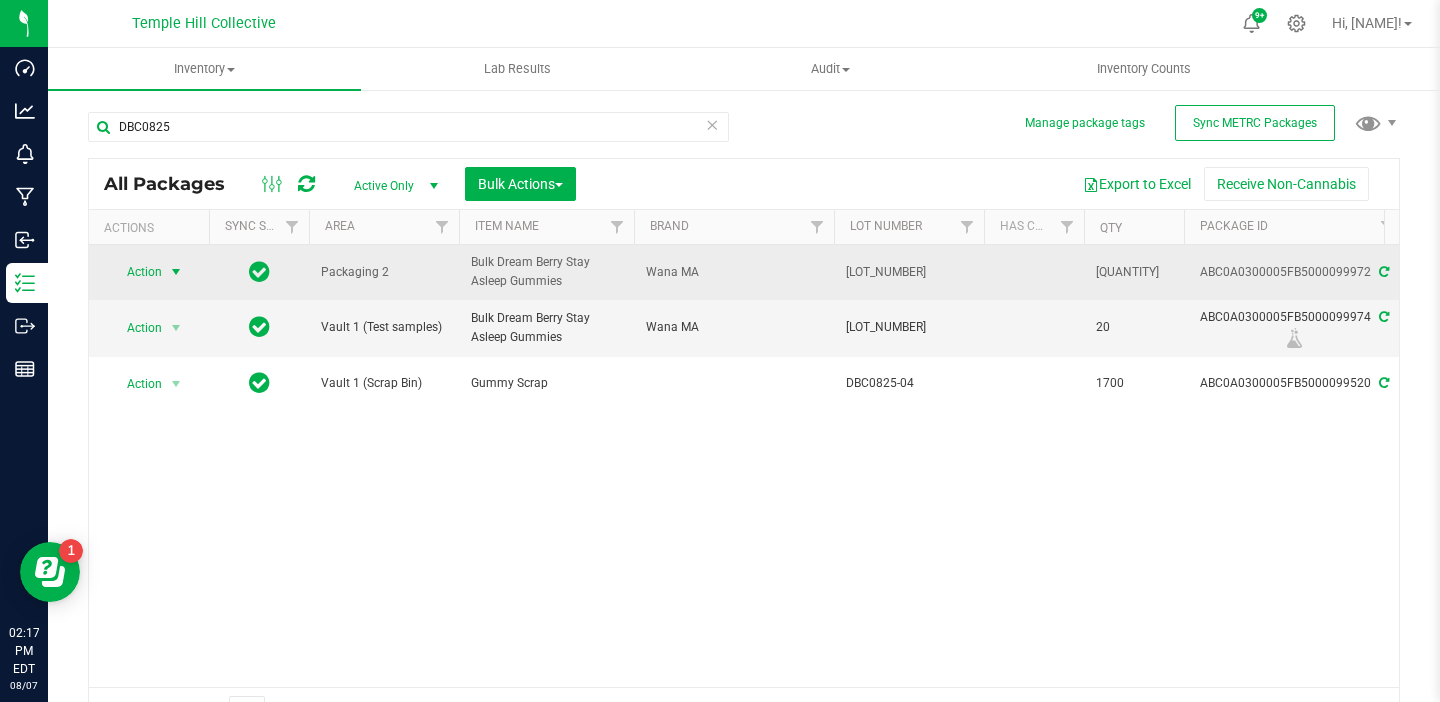click at bounding box center [176, 272] 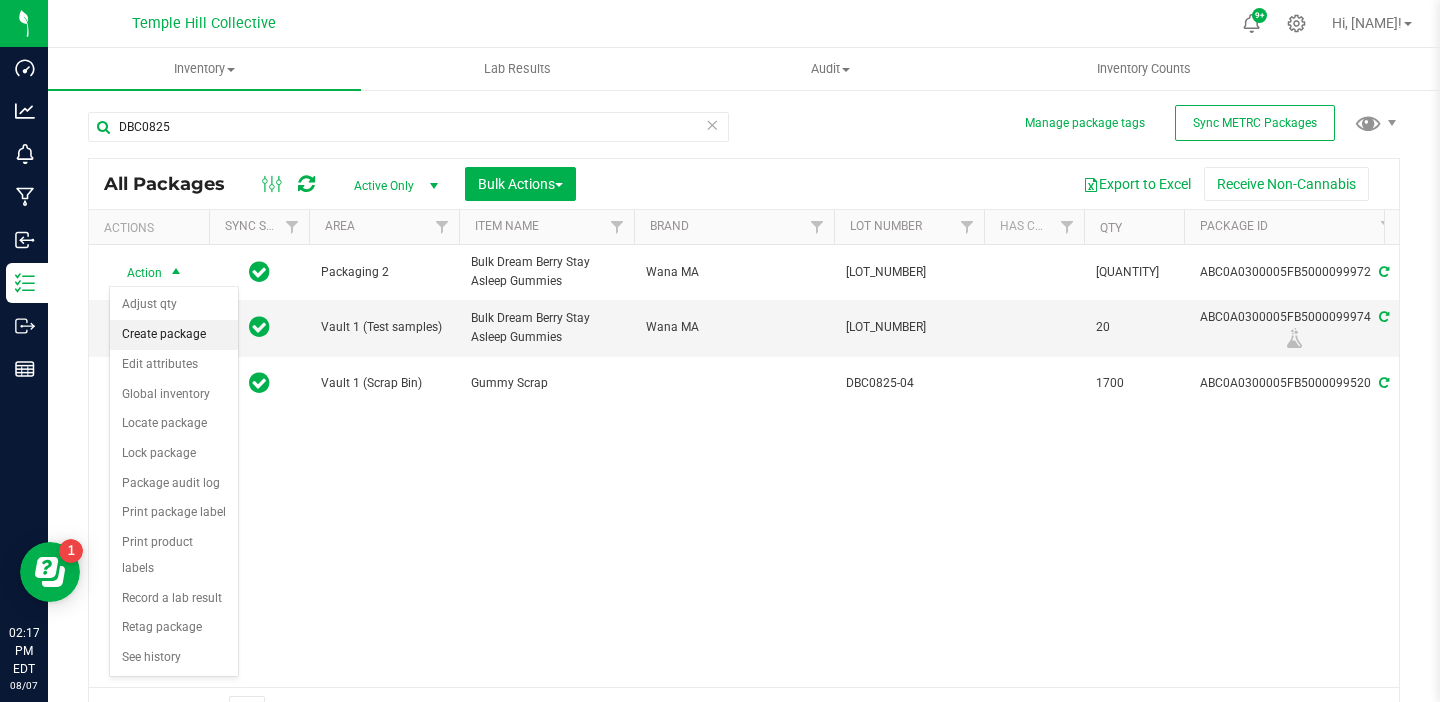 click on "Create package" at bounding box center (174, 335) 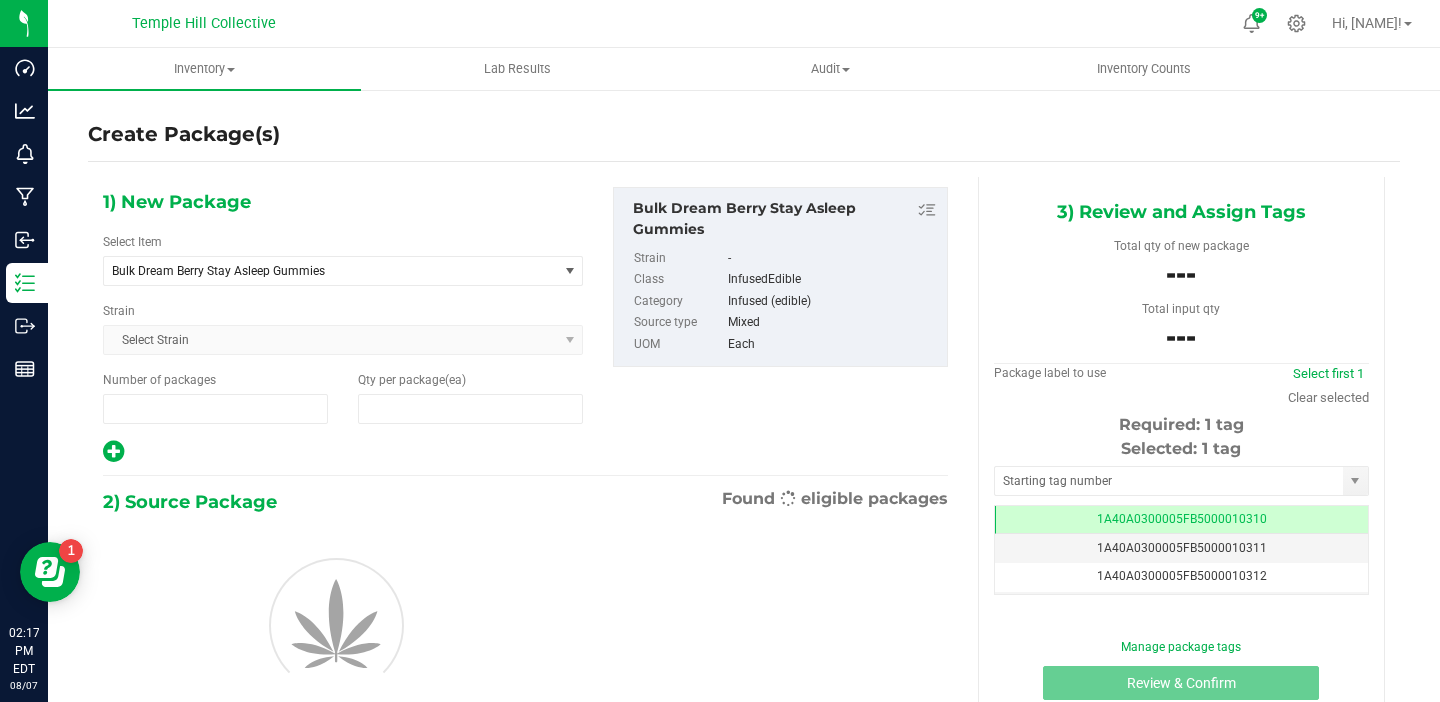 type on "1" 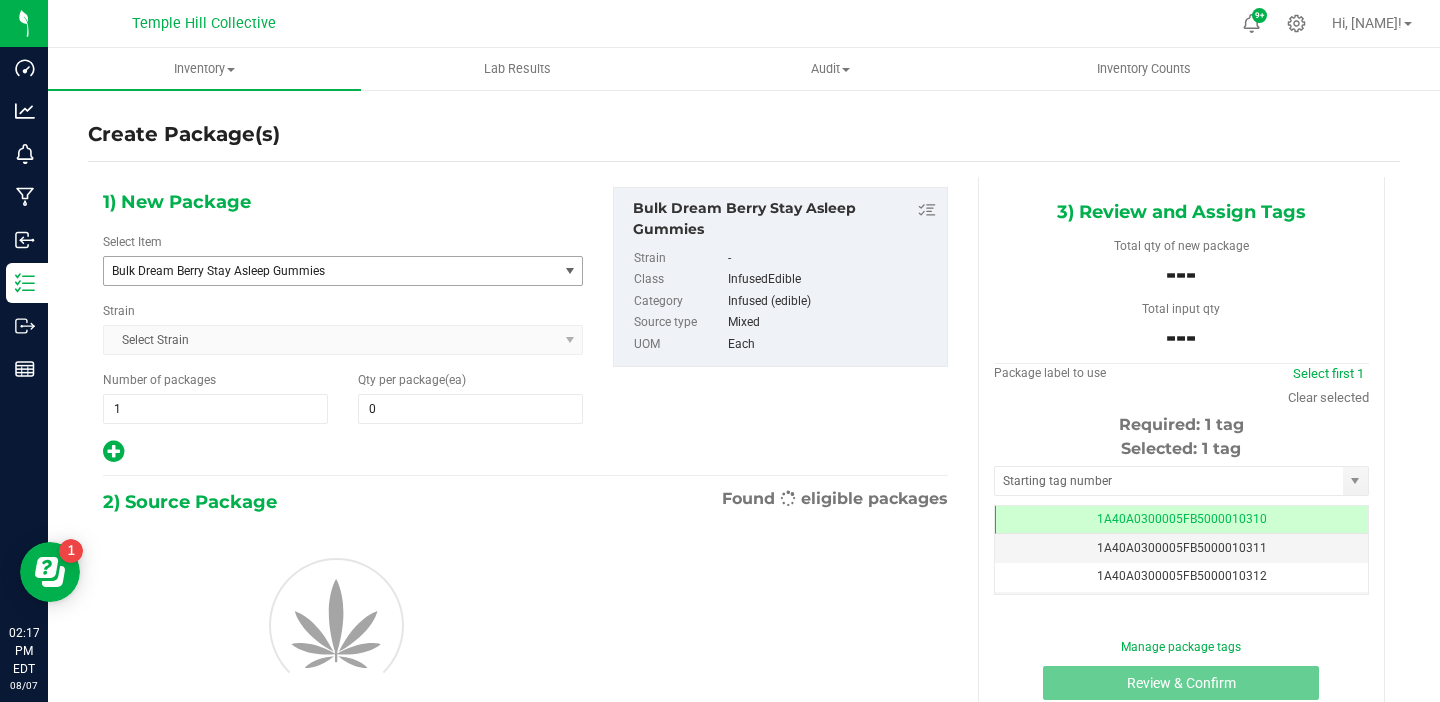 click on "Bulk Dream Berry Stay Asleep Gummies" at bounding box center [322, 271] 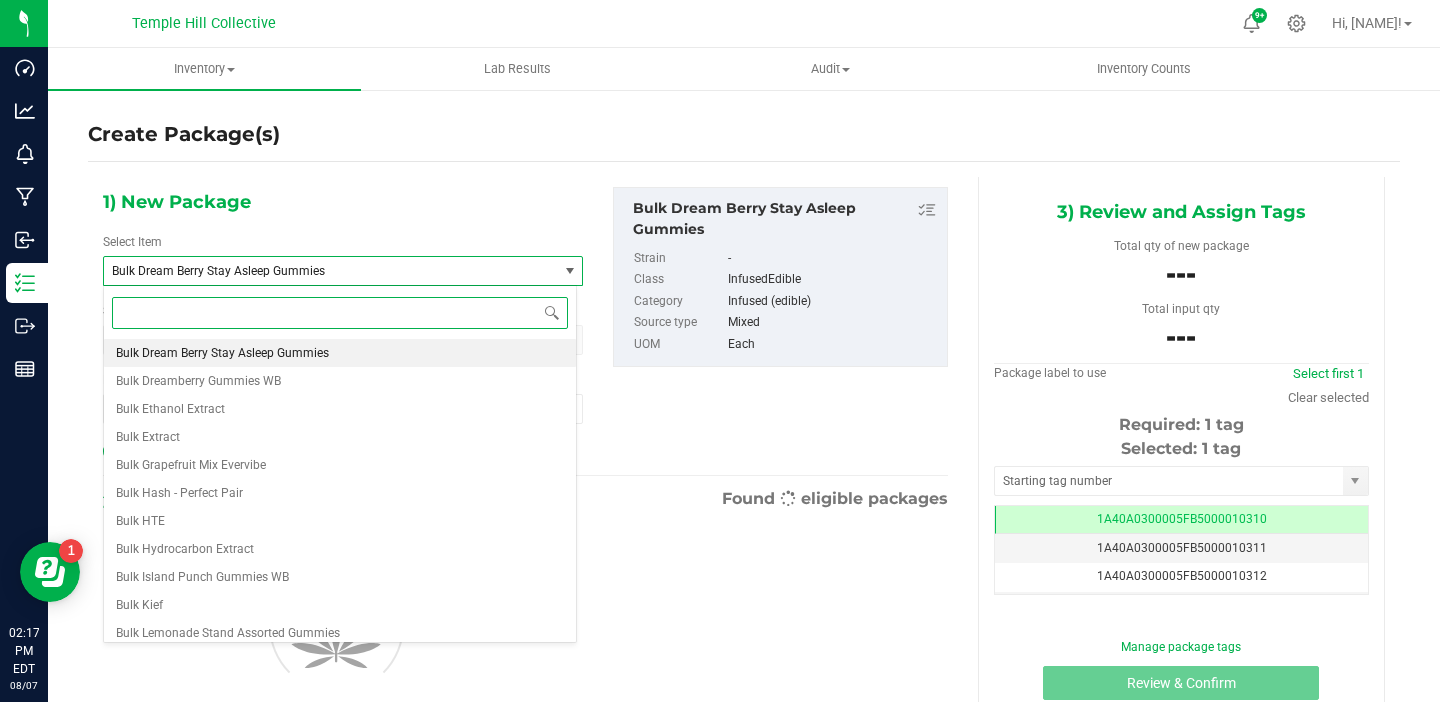 scroll, scrollTop: 8260, scrollLeft: 0, axis: vertical 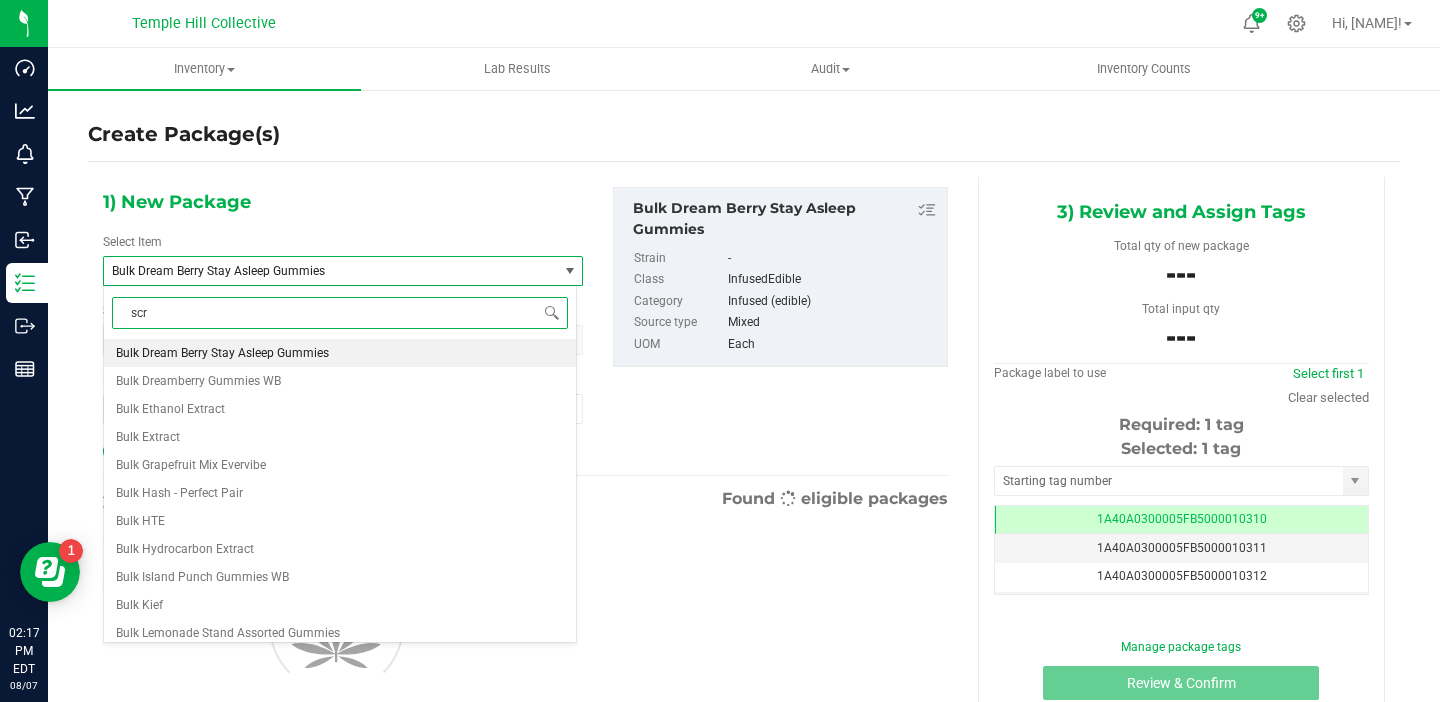 type on "scra" 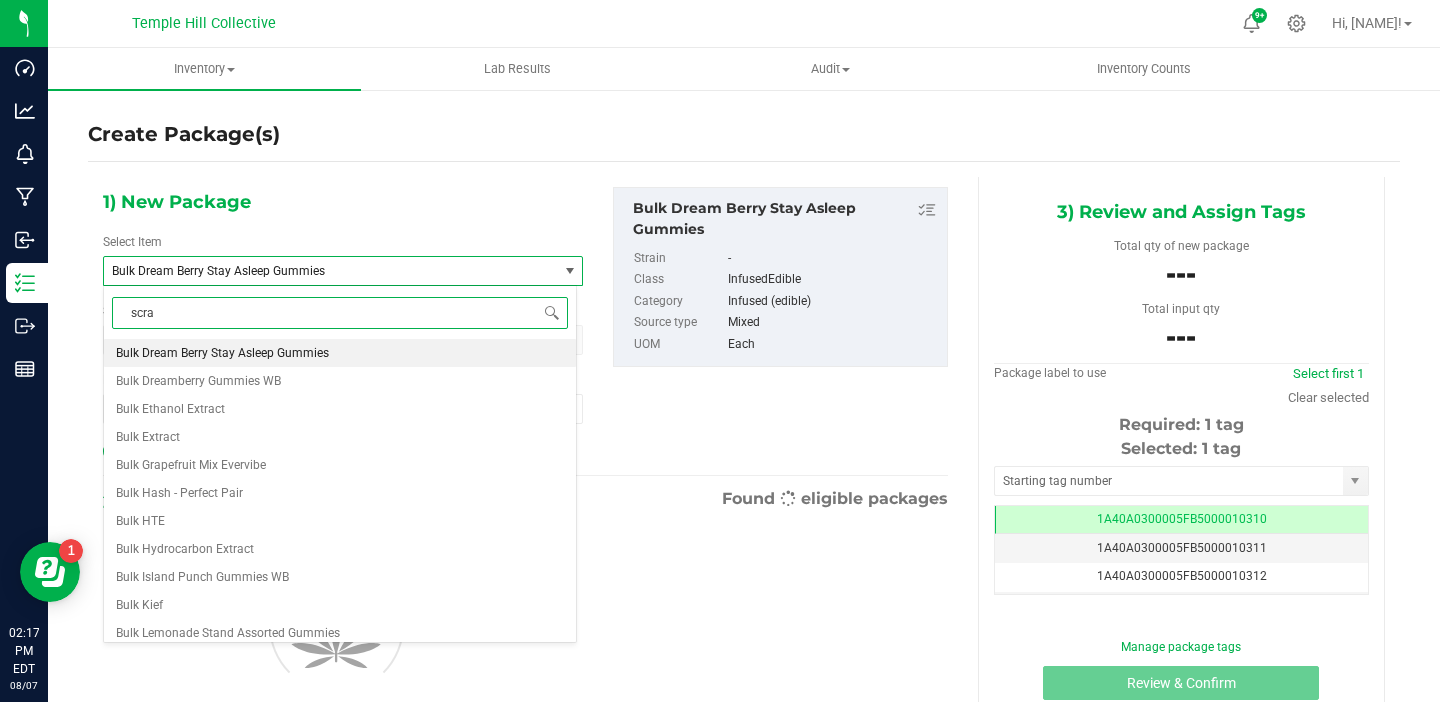 scroll, scrollTop: 0, scrollLeft: 0, axis: both 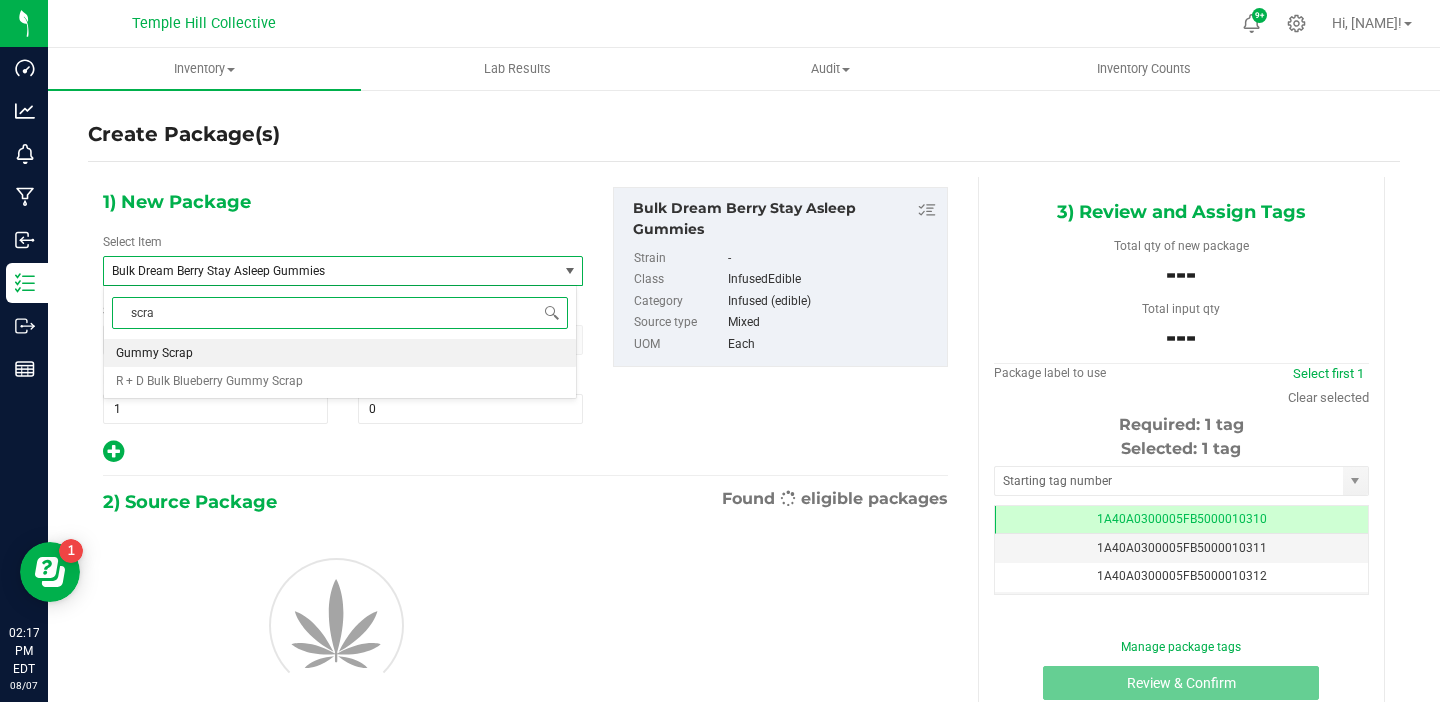click on "Gummy Scrap" at bounding box center [340, 353] 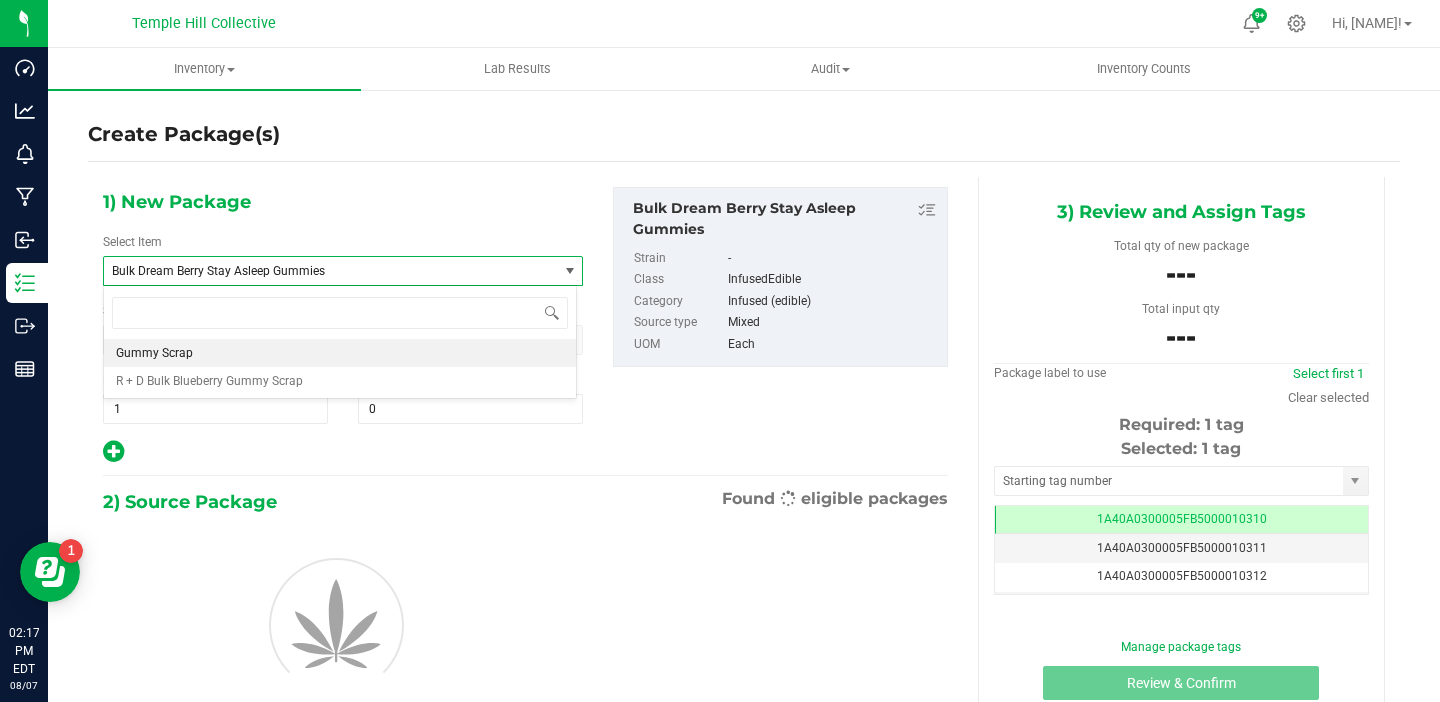type on "0.0000" 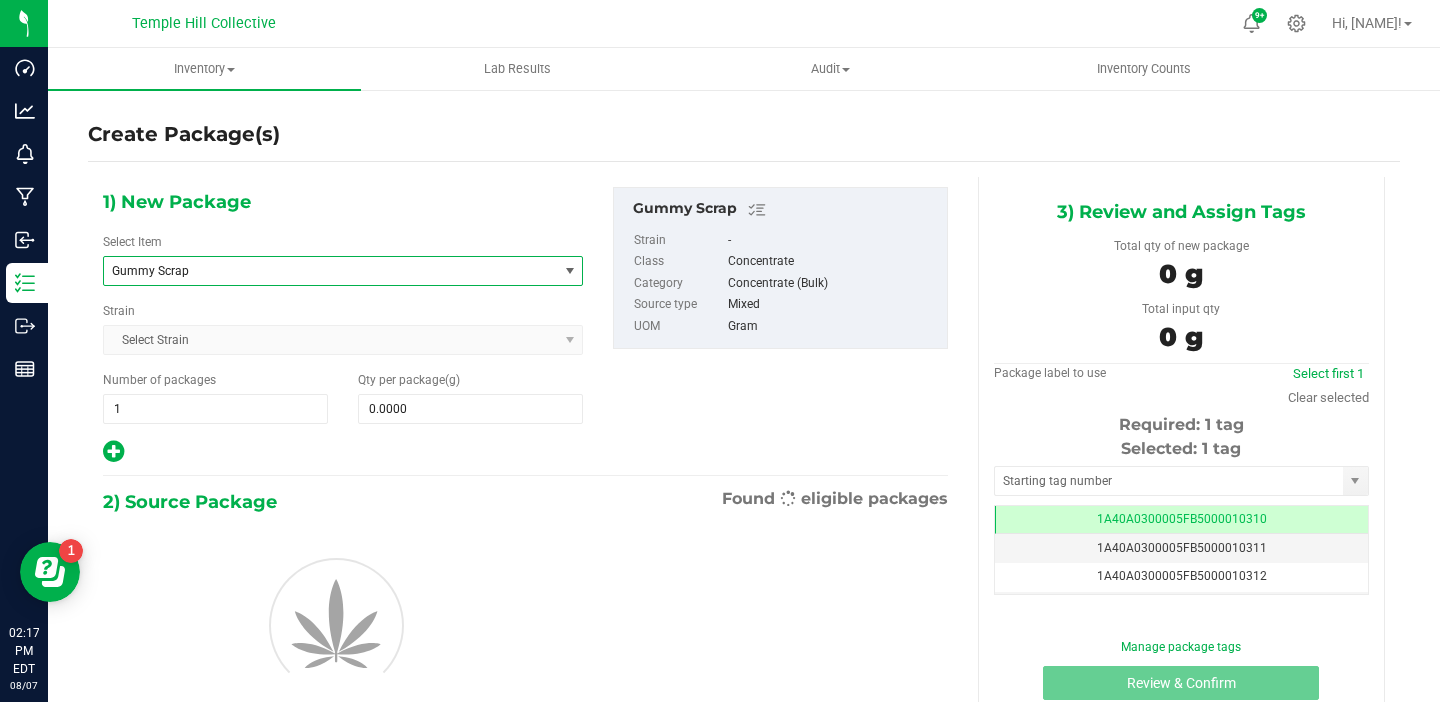 scroll, scrollTop: 0, scrollLeft: 0, axis: both 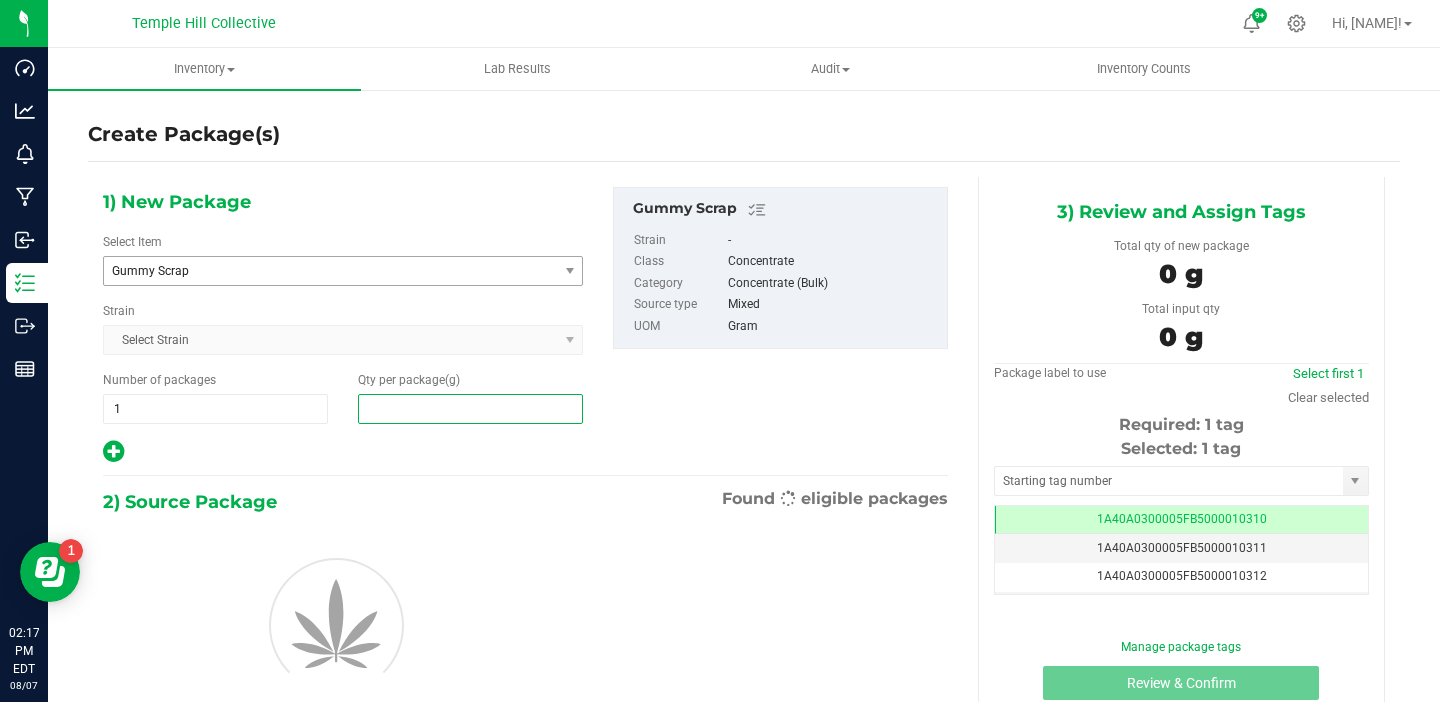 drag, startPoint x: 427, startPoint y: 400, endPoint x: 365, endPoint y: 400, distance: 62 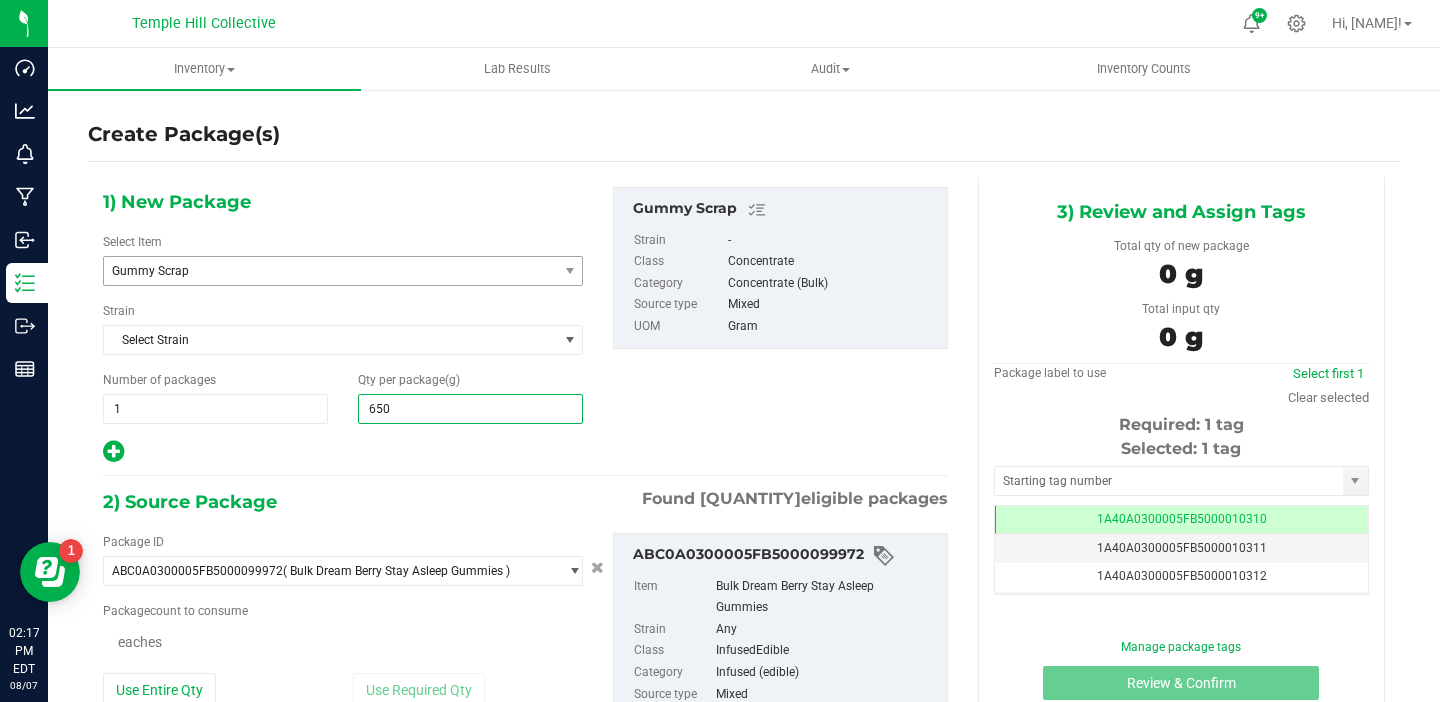 type on "6500" 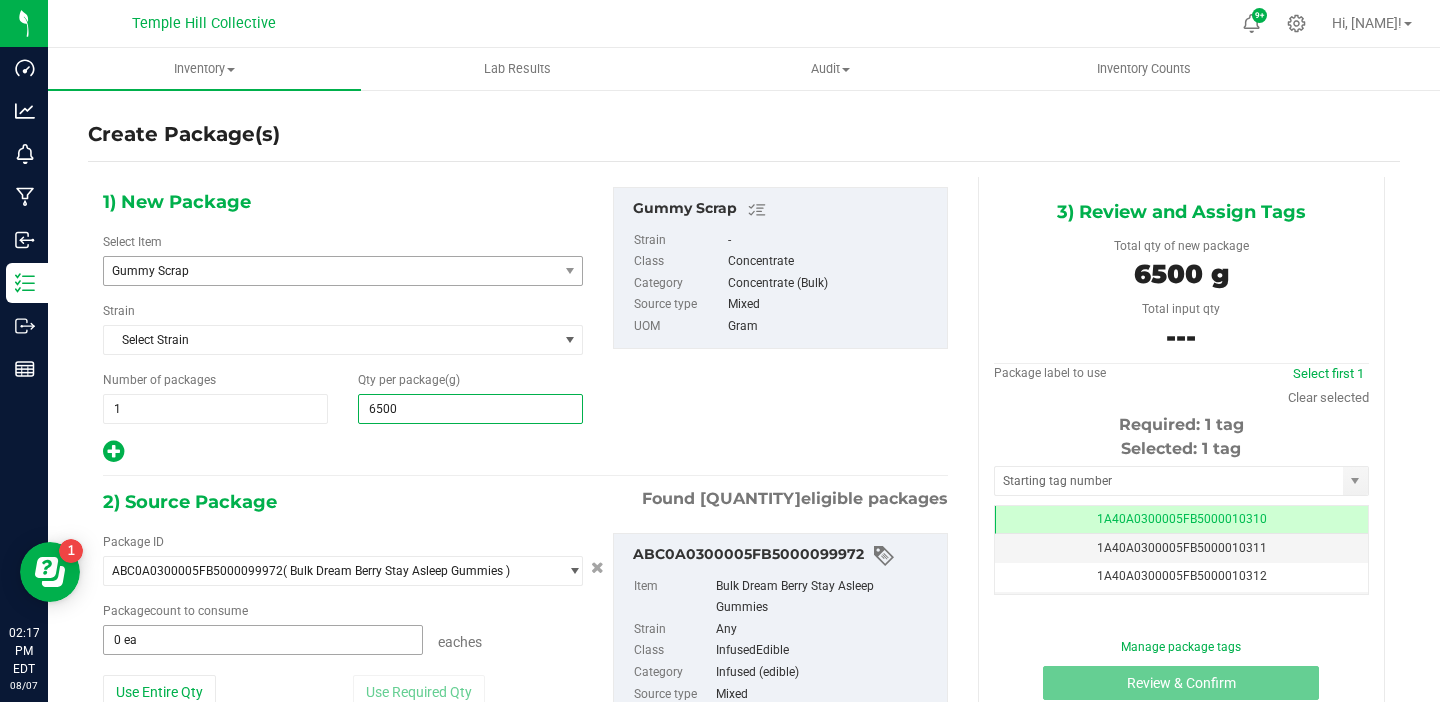 click on "0 ea" at bounding box center [263, 640] 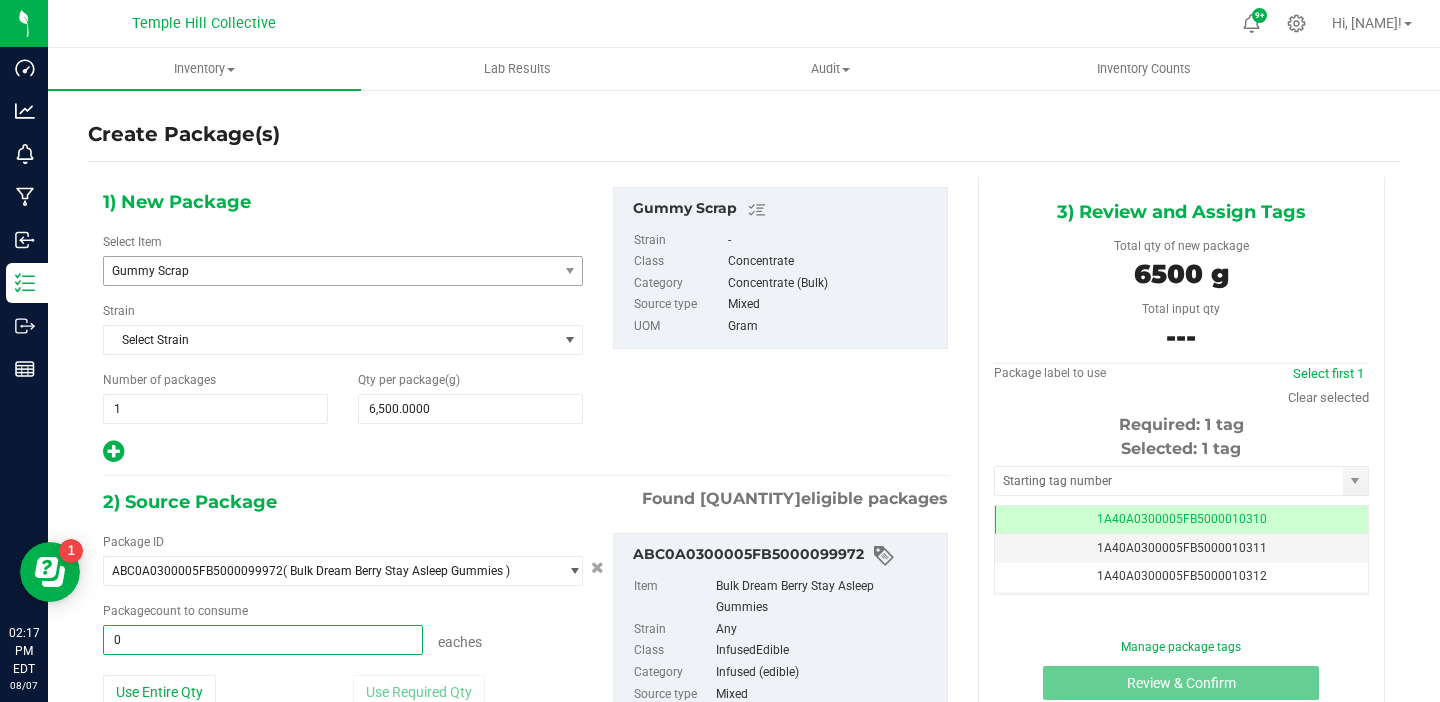 type 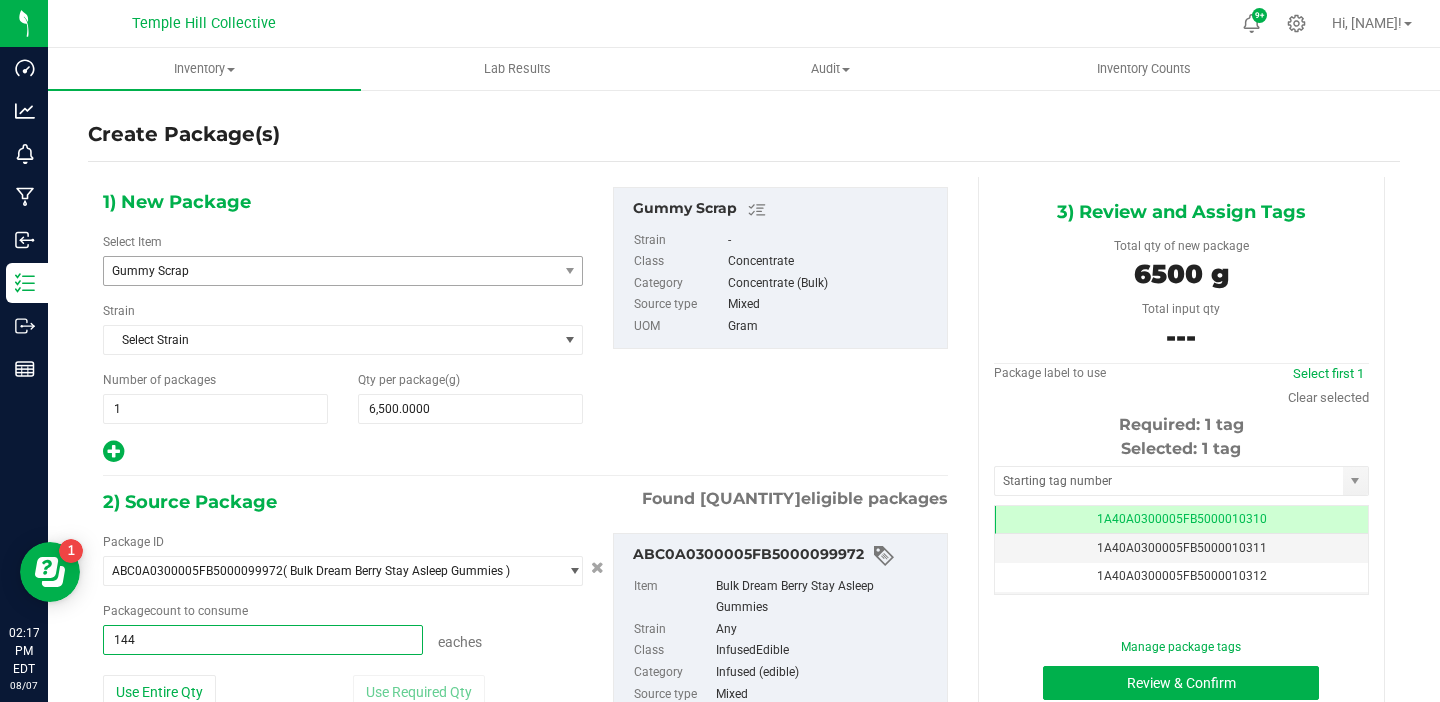 type on "1444" 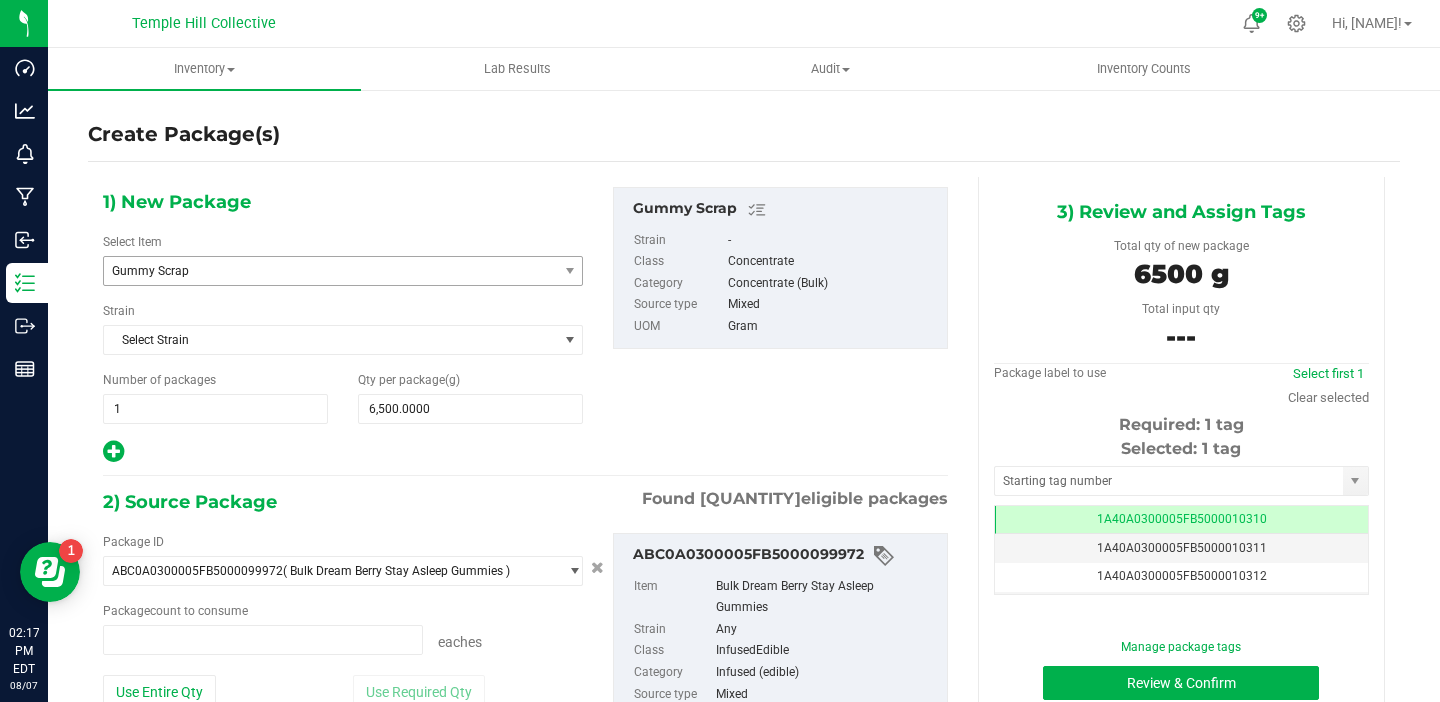 type on "1444 ea" 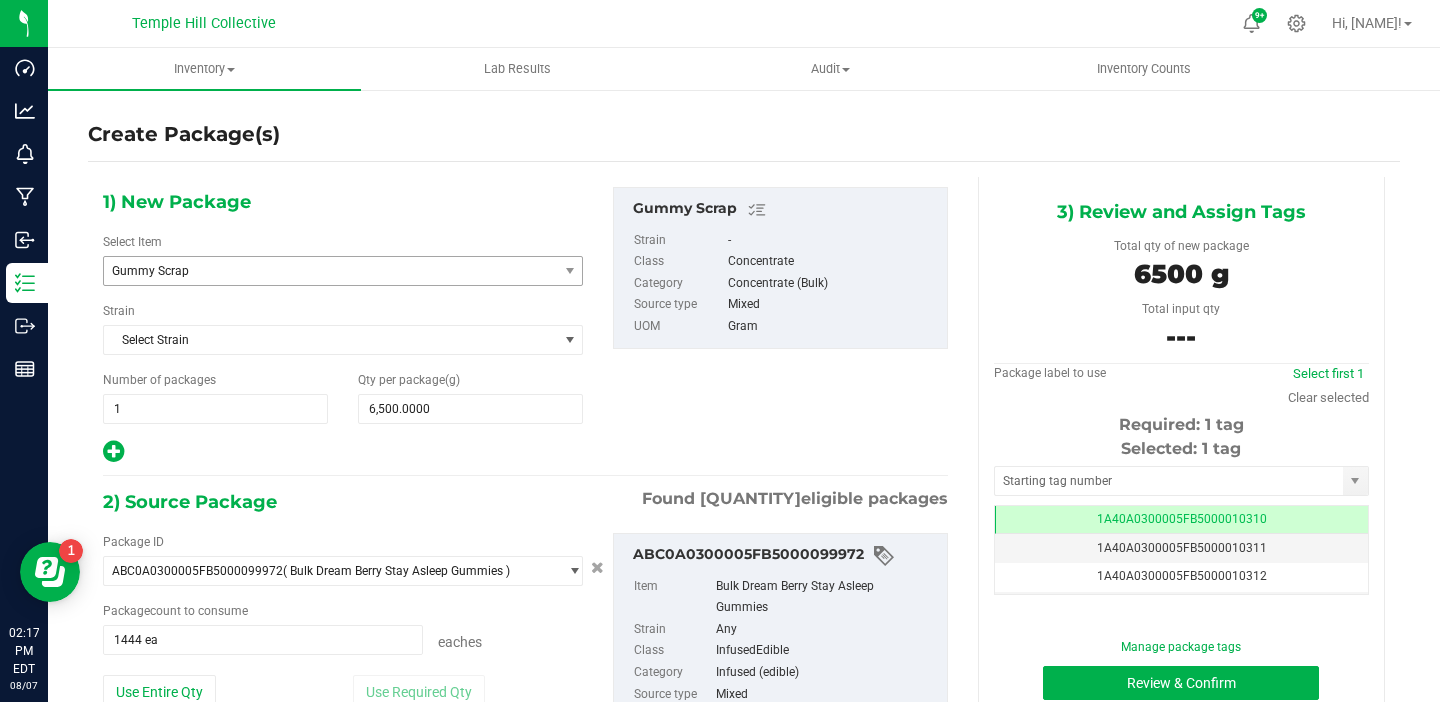click on "1) New Package
Select Item
Gummy Scrap
Gentlemen Smugglers Garlic Z 3.5g Flower Gentlemen Smugglers Mimosa 3.5g Flower Gentlemen Smugglers Project 4516 3.5g Flower Ghost Dawg 1g preroll Root & Bloom Ghost Dog 1g Pre-roll Go Cool Mint - Click Go Cool Mint - Click (ea) Green Monke' Mango Guava 12oz 5/10mg Green Monke' Orange Passionfruit 12oz 5/10mg Green Monke' Tropical Citrus 12oz 5/10mg GSD Pucks HUUE Gummy Scrap High Tide - Classic Margarita 5mg 12oz High Tide Classic Margarita 5mg 12oz High Tide Classic Margarita 5mg 12oz (24 Case pk) High Tide Diablo Spicy Margarita 5mg 12oz High Tide Diablo Spicy Margarita 5mg 12oz (24 Case pk) Horsepower 1g Prerolls HUUE (GSD)" at bounding box center (525, 326) 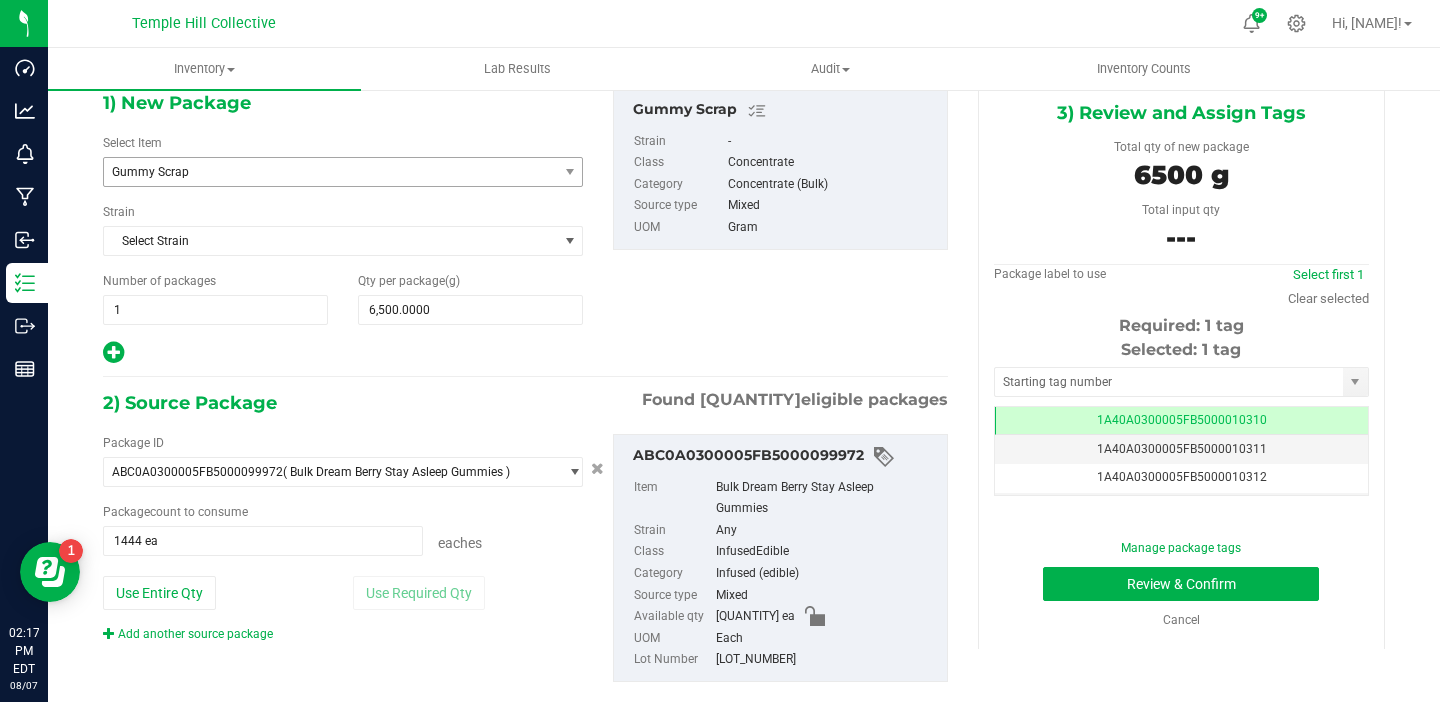 scroll, scrollTop: 130, scrollLeft: 0, axis: vertical 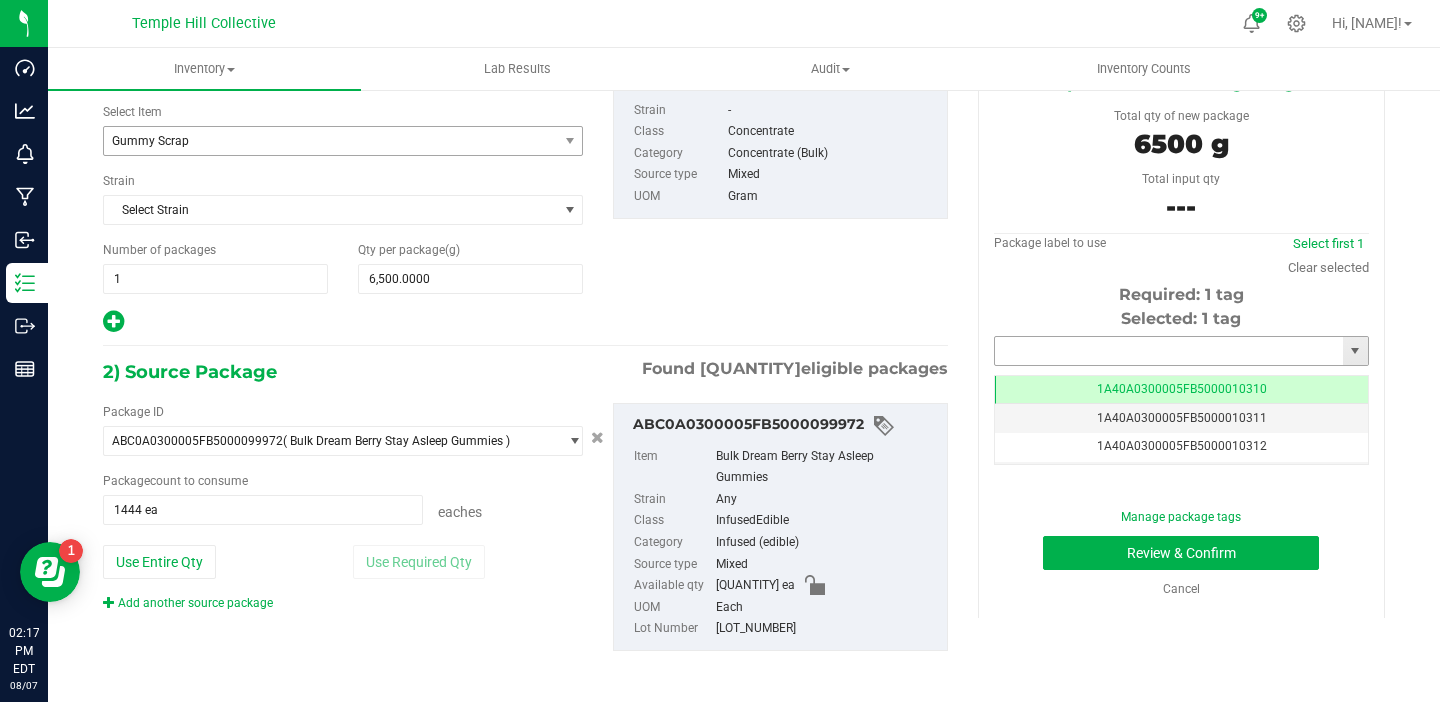 click at bounding box center [1169, 351] 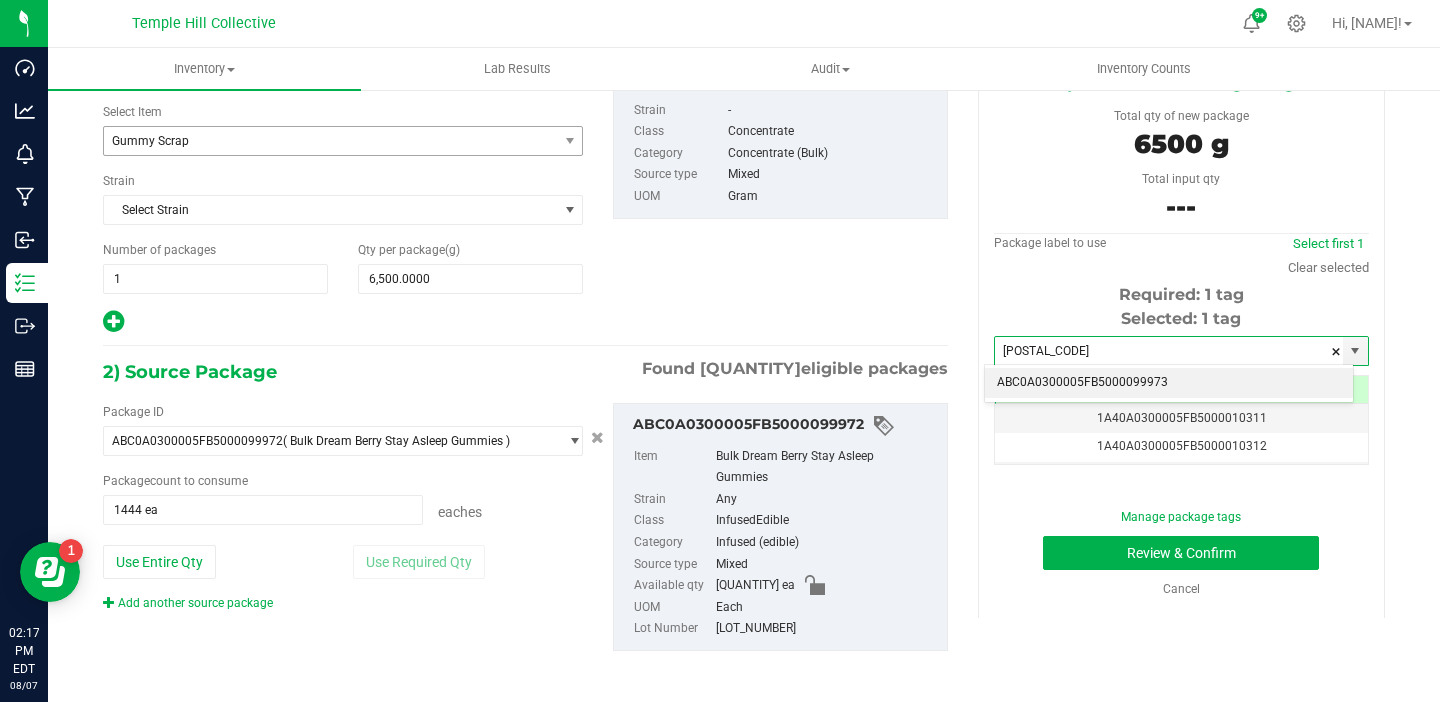 click on "ABC0A0300005FB5000099973" at bounding box center [1169, 383] 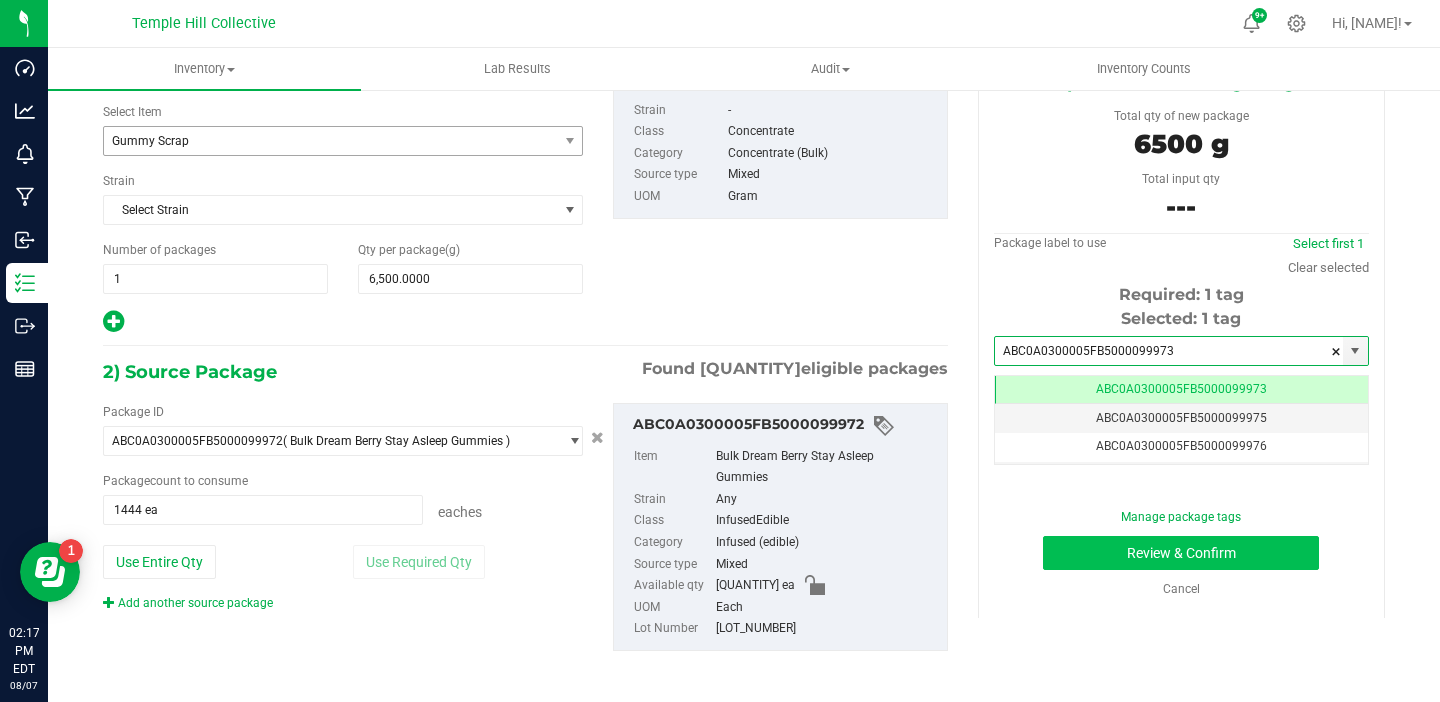 click on "Review & Confirm" at bounding box center (1181, 553) 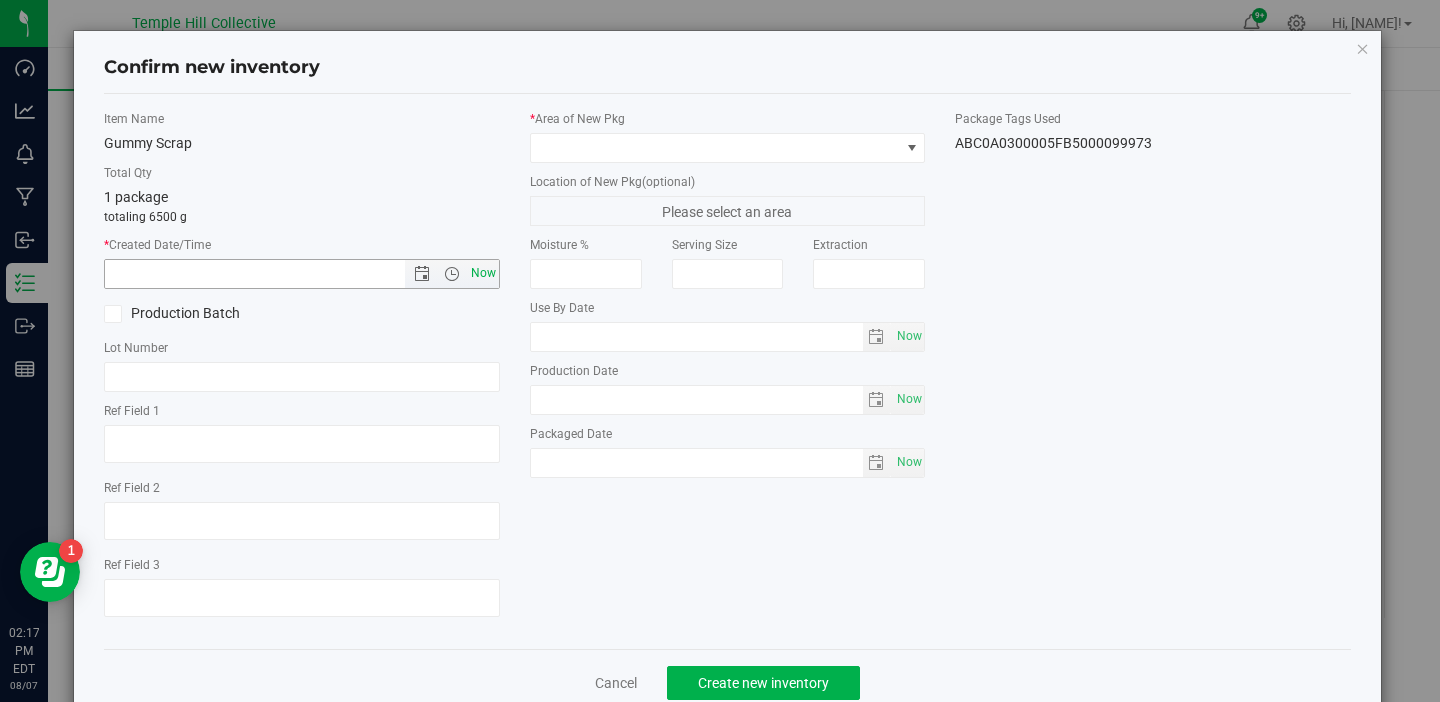 click on "Now" at bounding box center [483, 273] 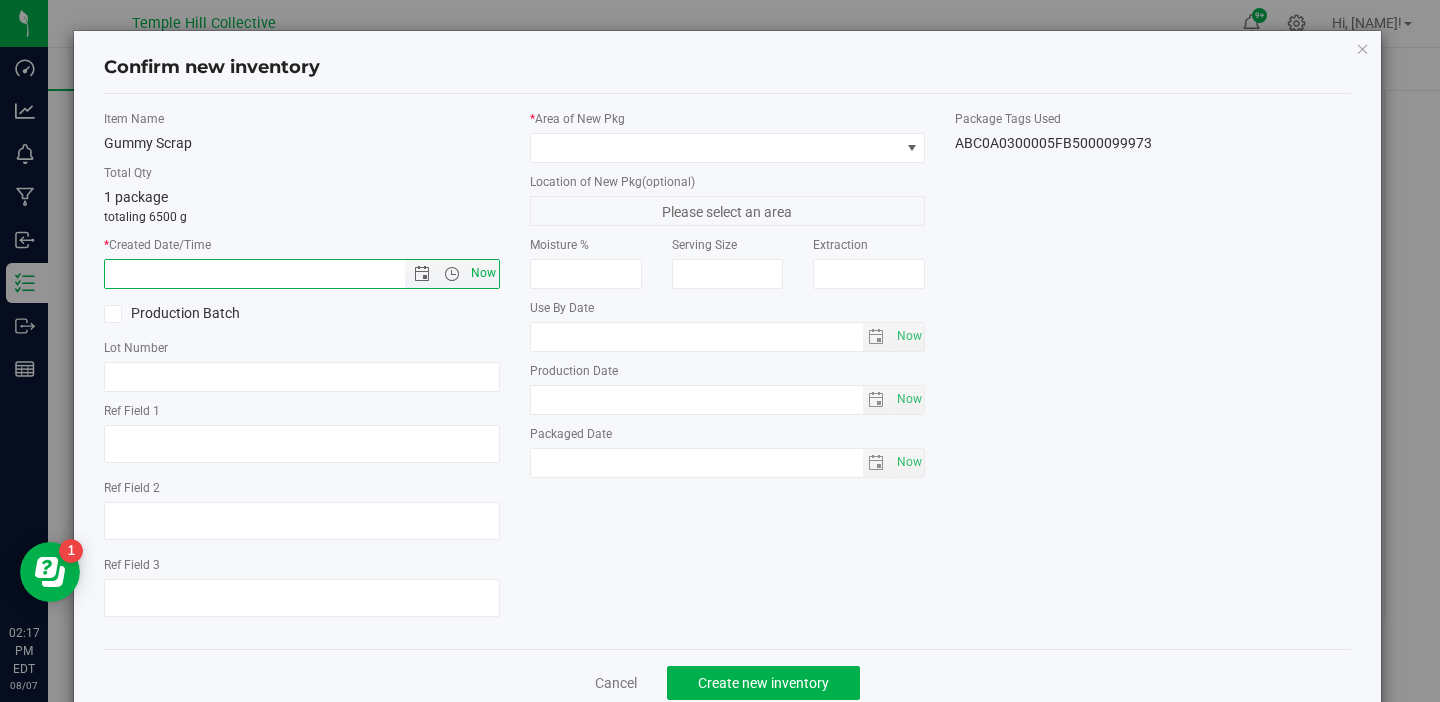 type on "8/7/2025 2:17 PM" 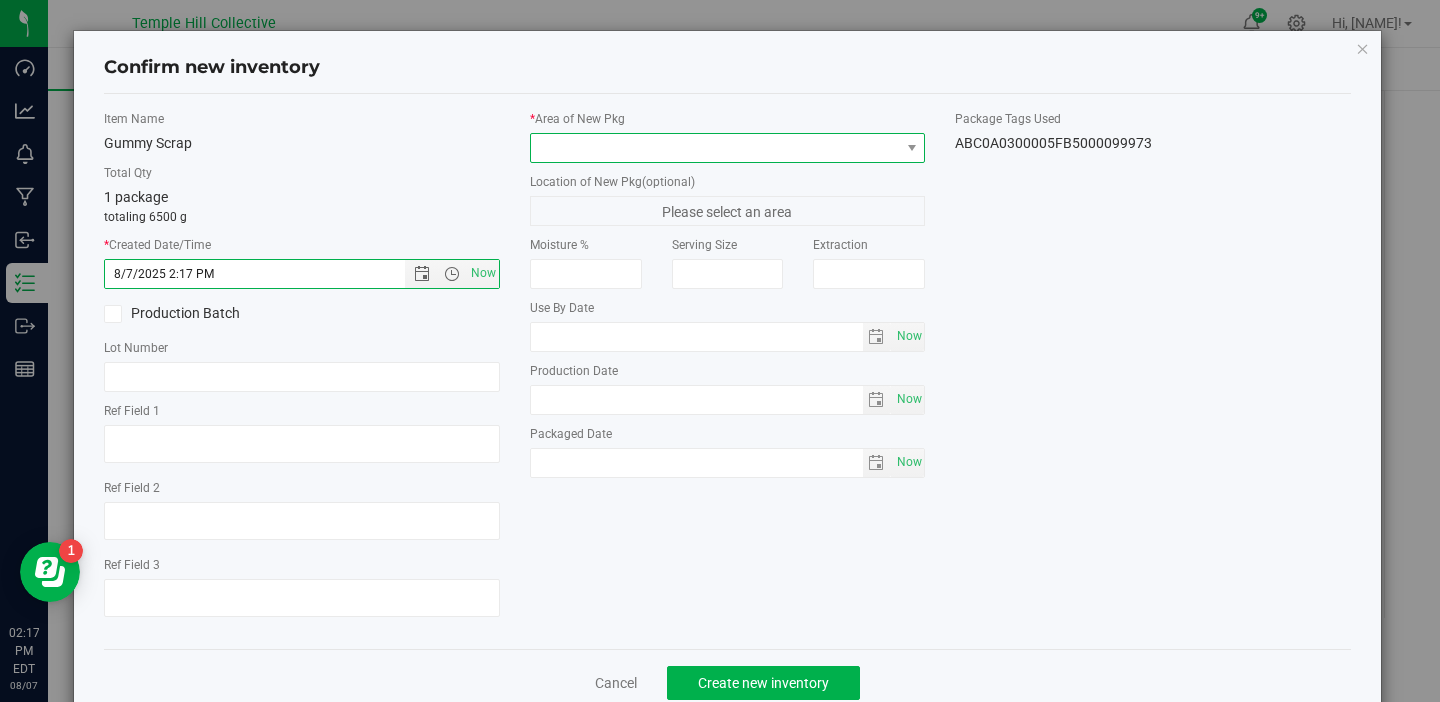click at bounding box center (715, 148) 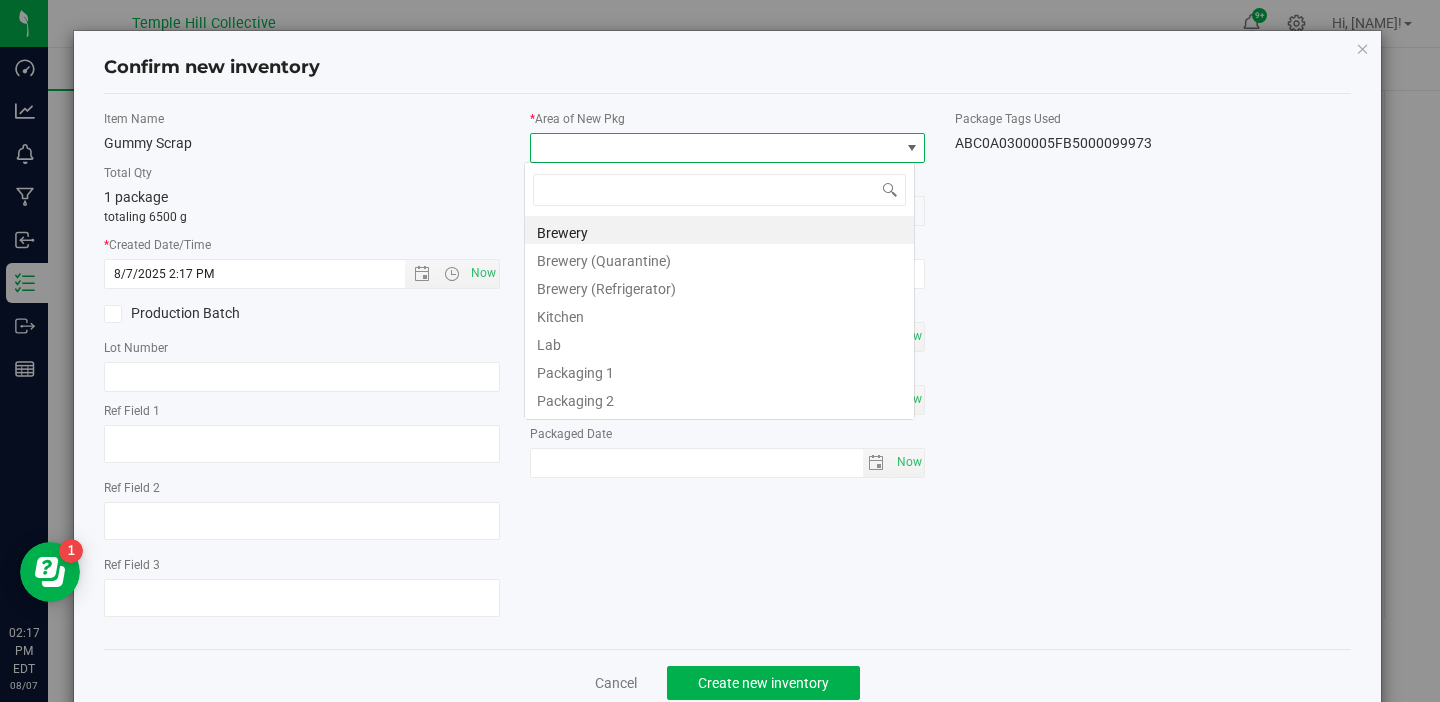 scroll, scrollTop: 99970, scrollLeft: 99609, axis: both 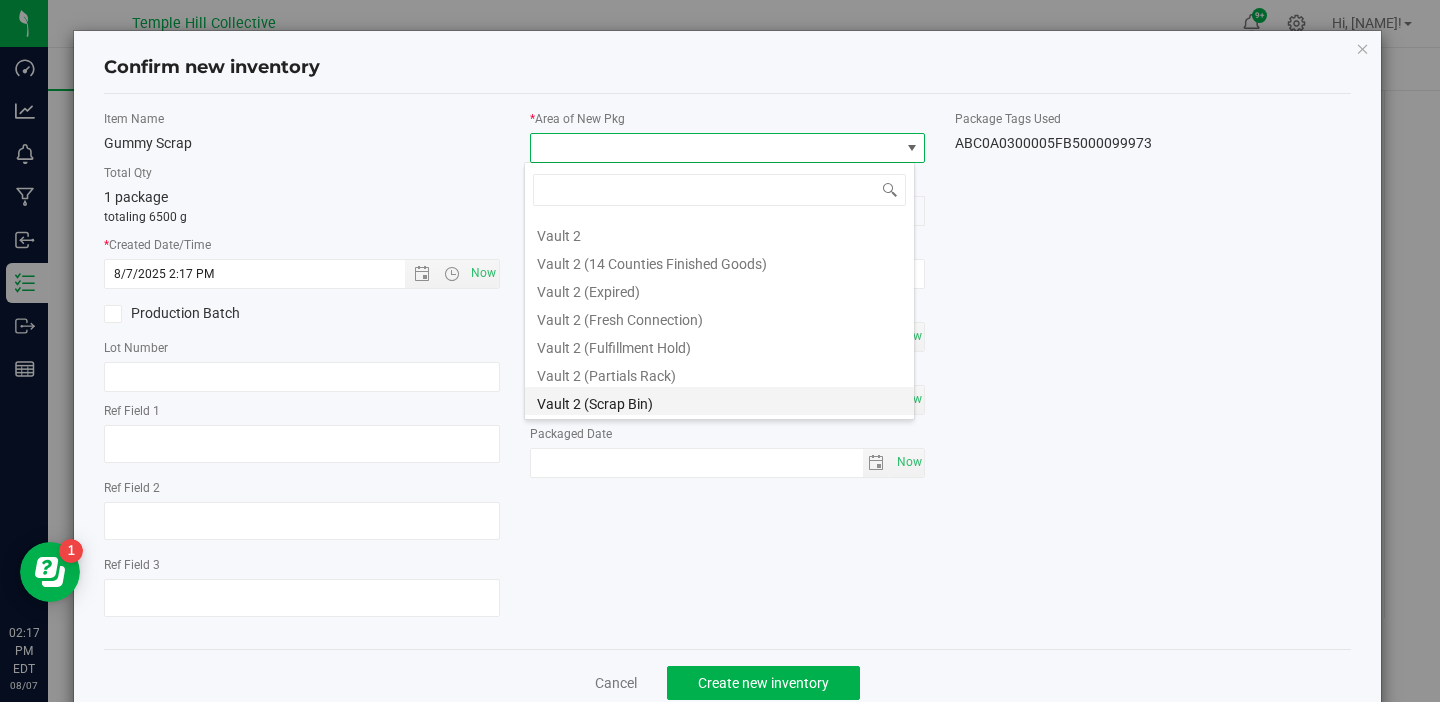 click on "Vault 2 (Scrap Bin)" at bounding box center [719, 401] 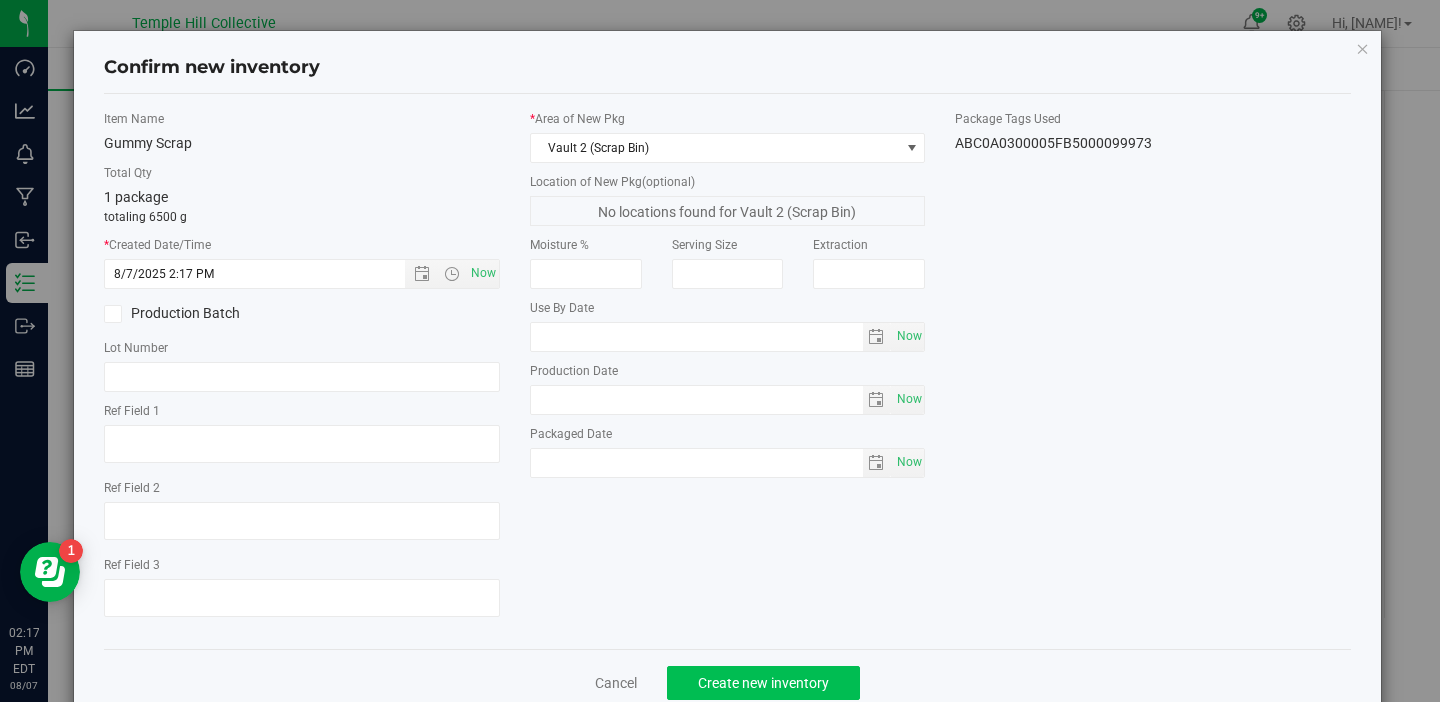 click on "Create new inventory" 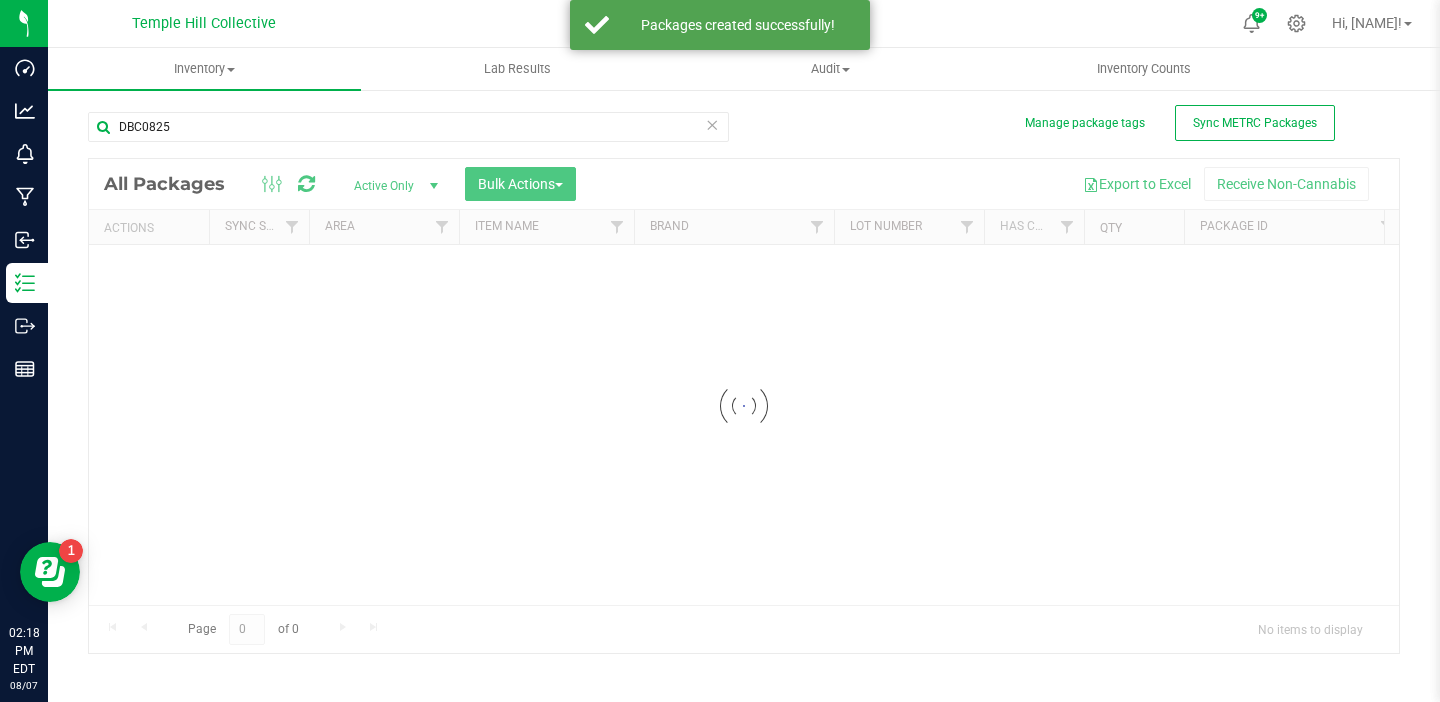 scroll, scrollTop: 0, scrollLeft: 0, axis: both 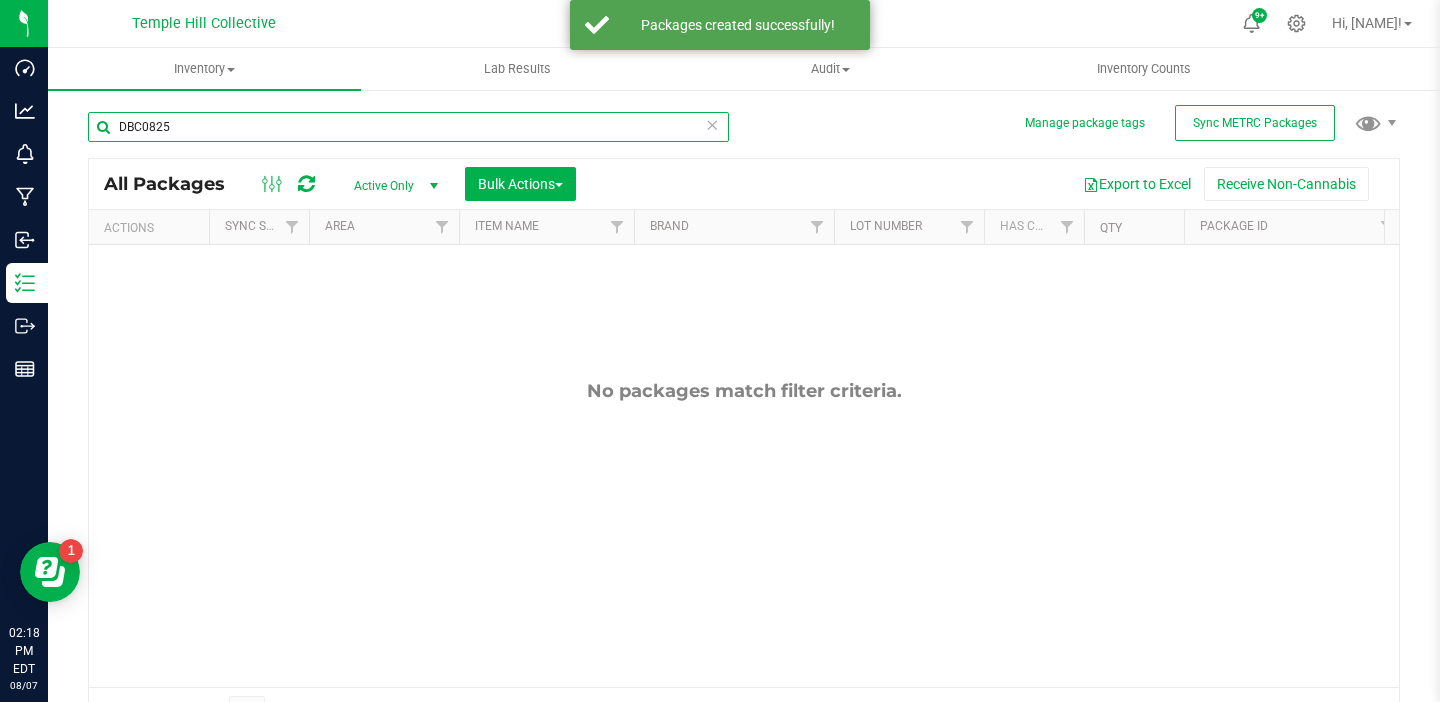 drag, startPoint x: 195, startPoint y: 129, endPoint x: -1, endPoint y: 96, distance: 198.75865 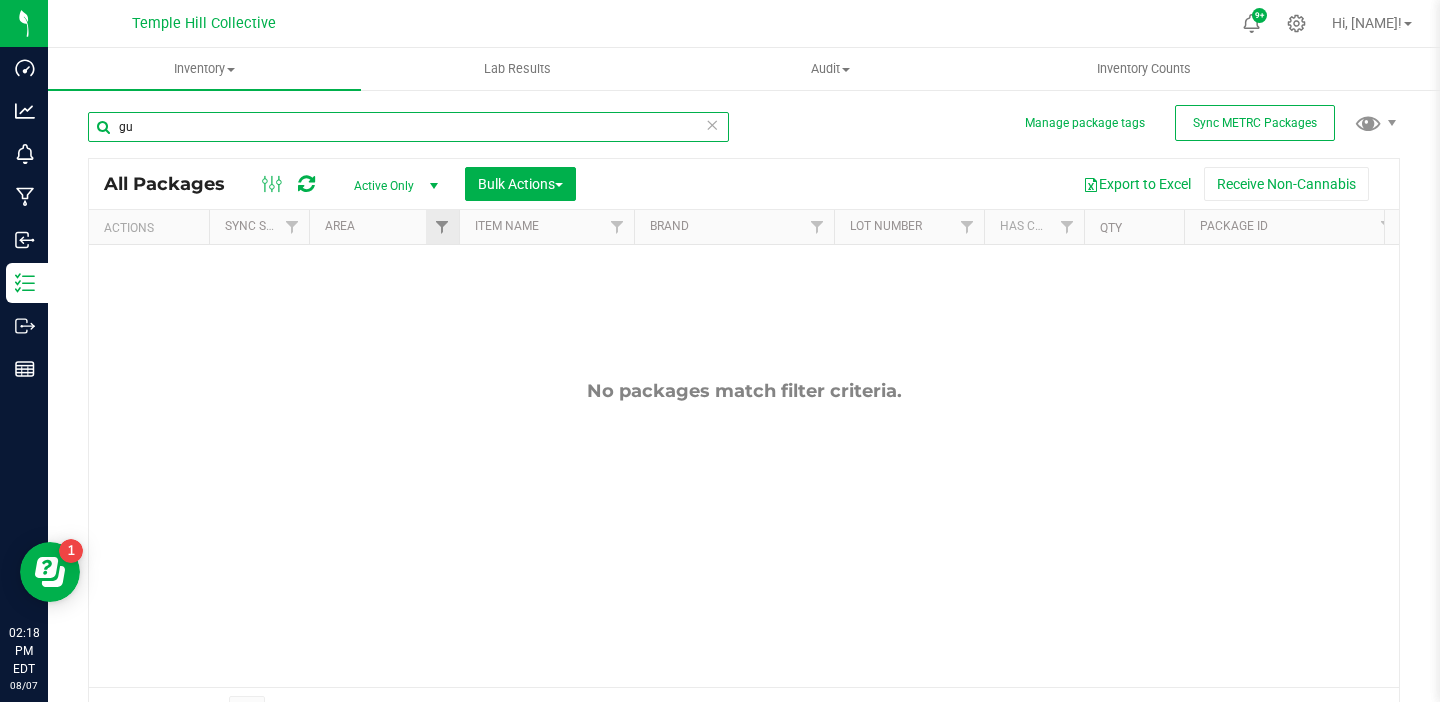 type on "g" 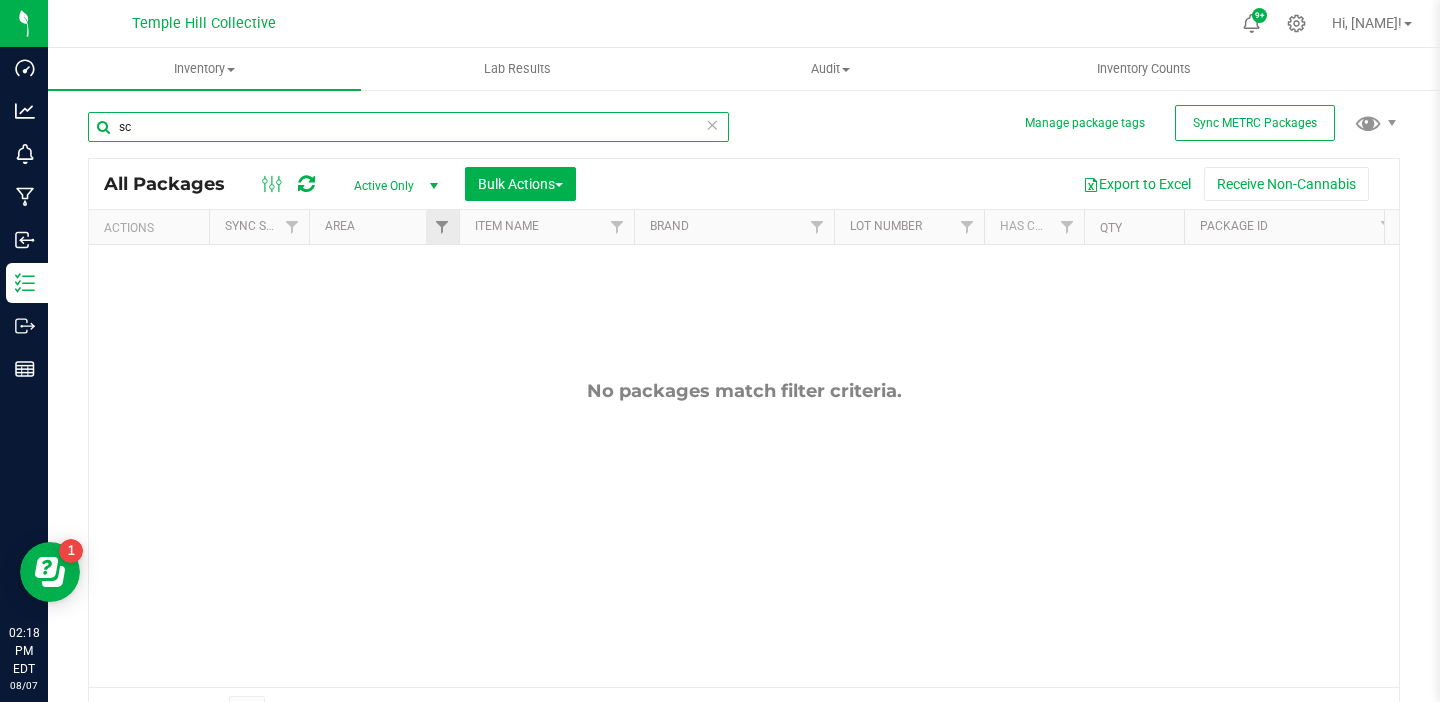 type on "s" 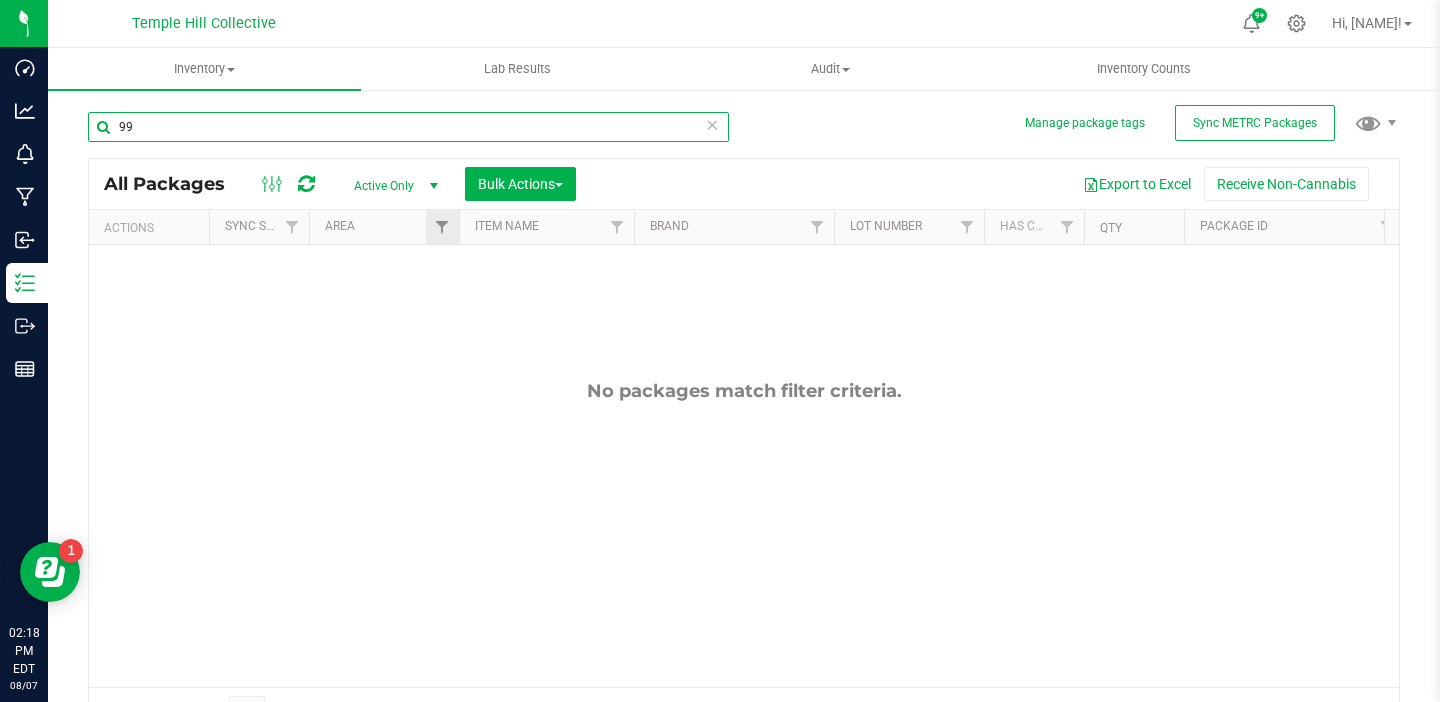 type on "9" 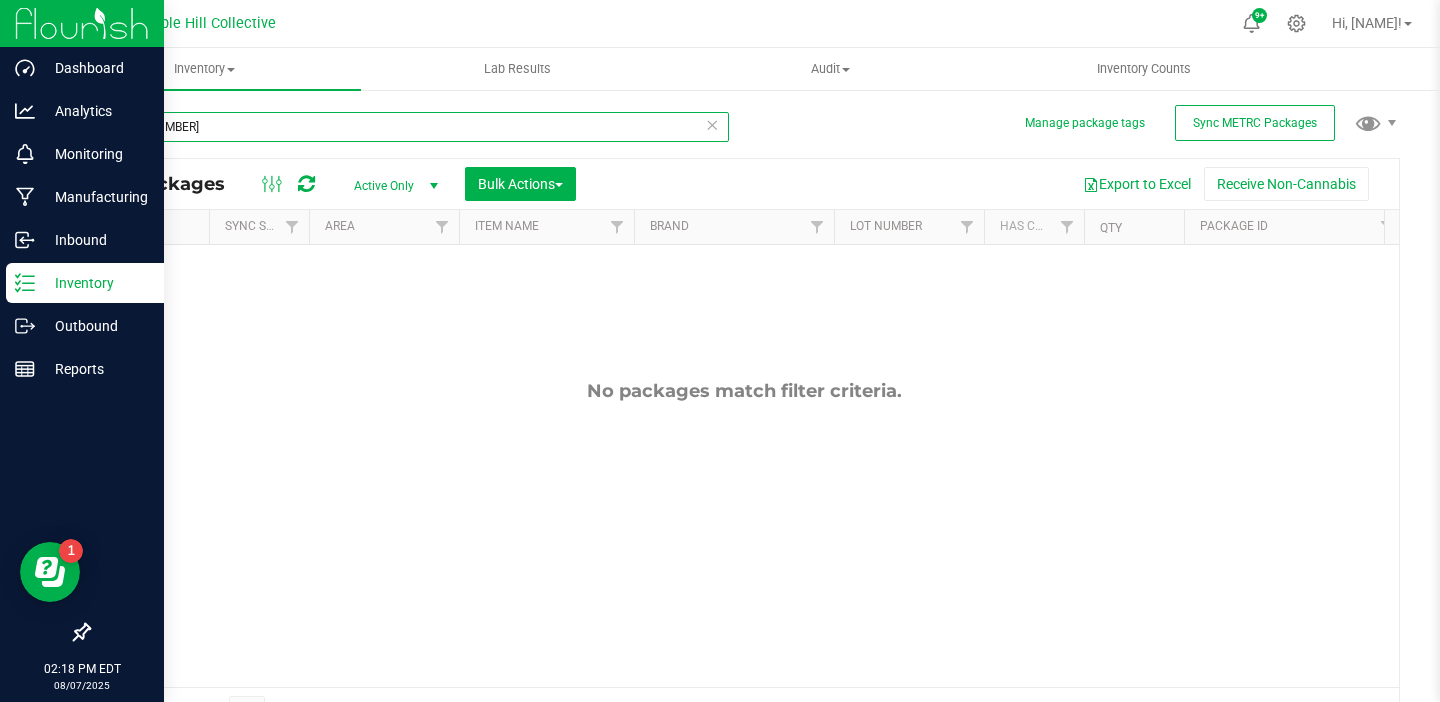 type on "[LOT_NUMBER]" 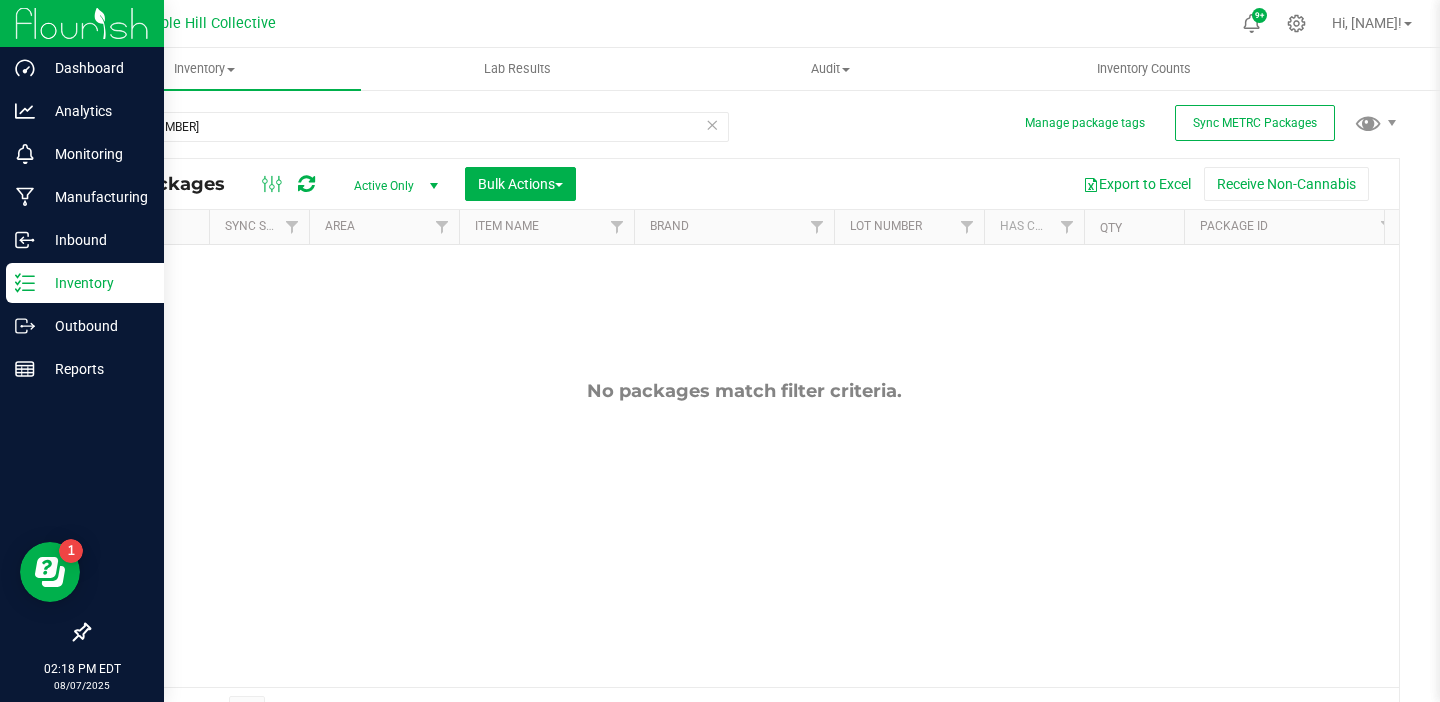 click at bounding box center (82, 23) 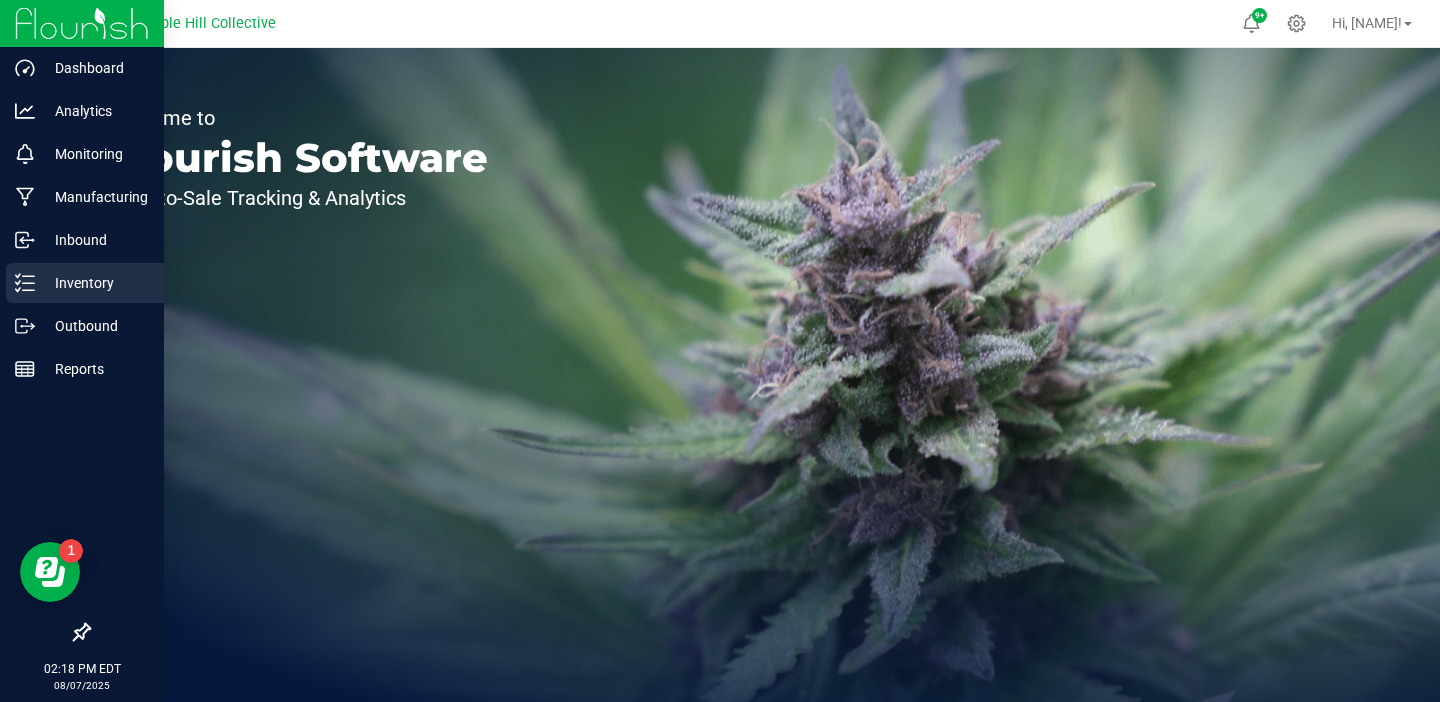 click on "Inventory" at bounding box center [95, 283] 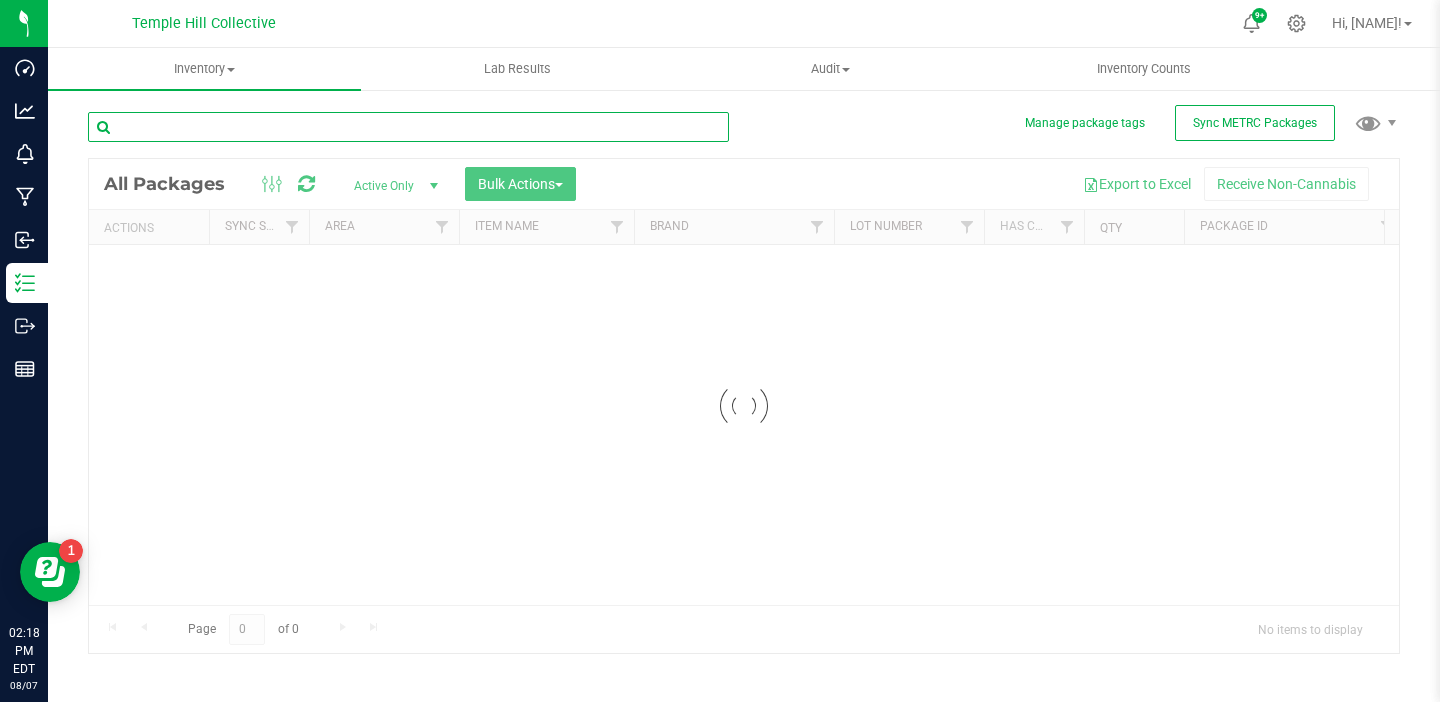 click at bounding box center [408, 127] 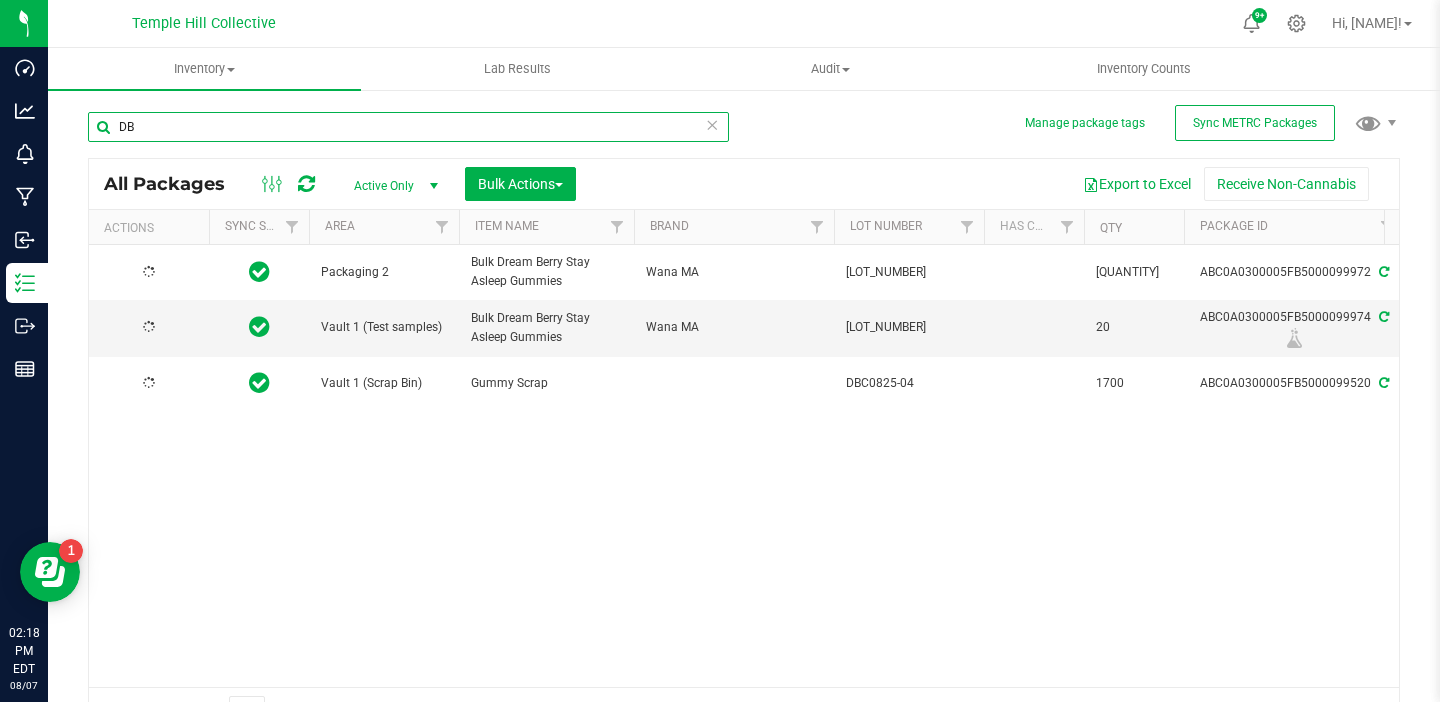 type on "D" 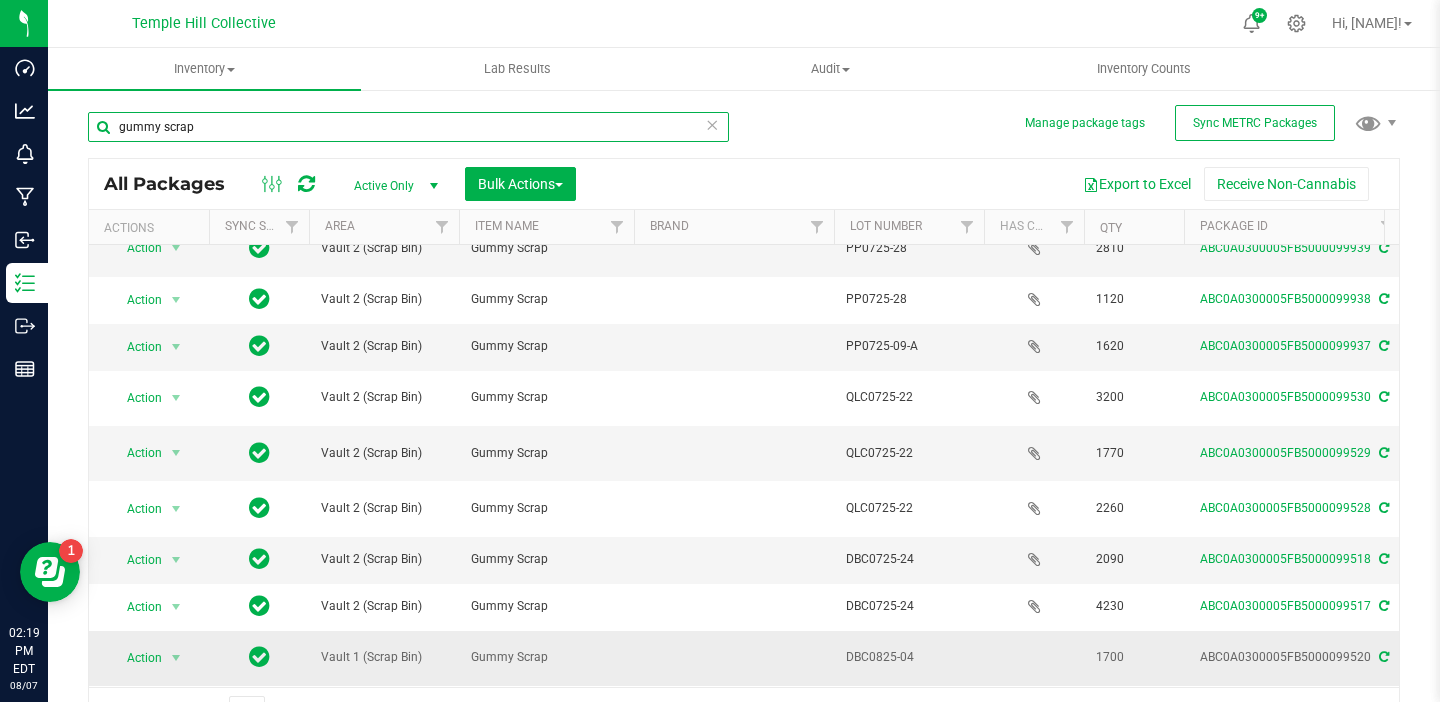 scroll, scrollTop: 284, scrollLeft: 78, axis: both 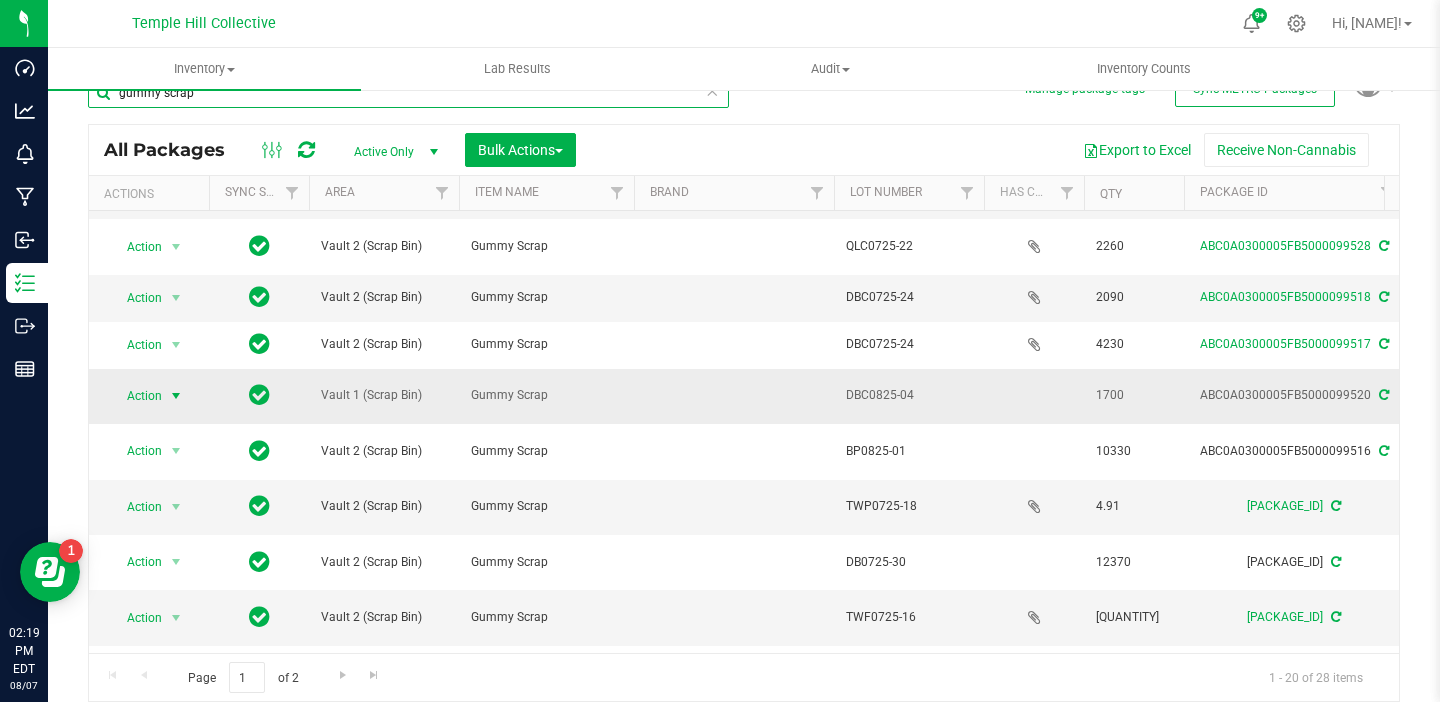 type on "gummy scrap" 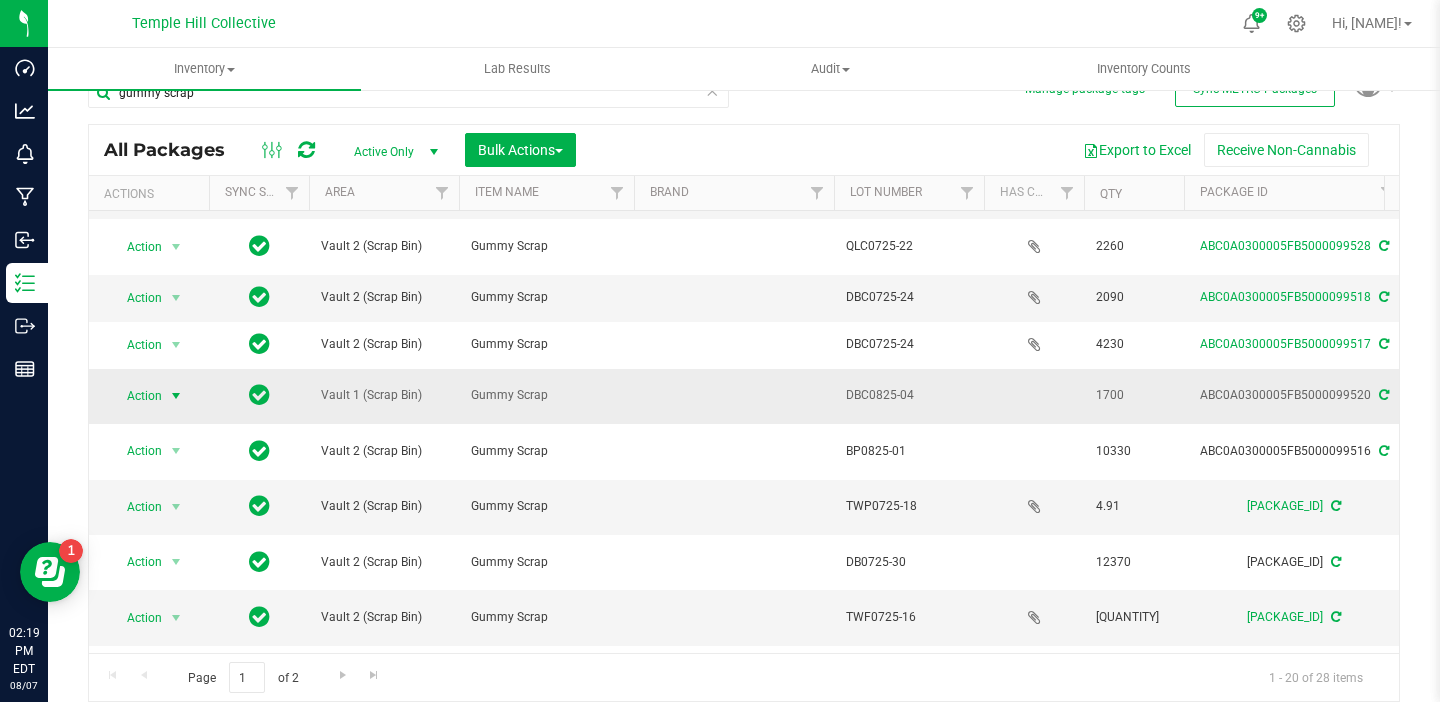 click at bounding box center (176, 396) 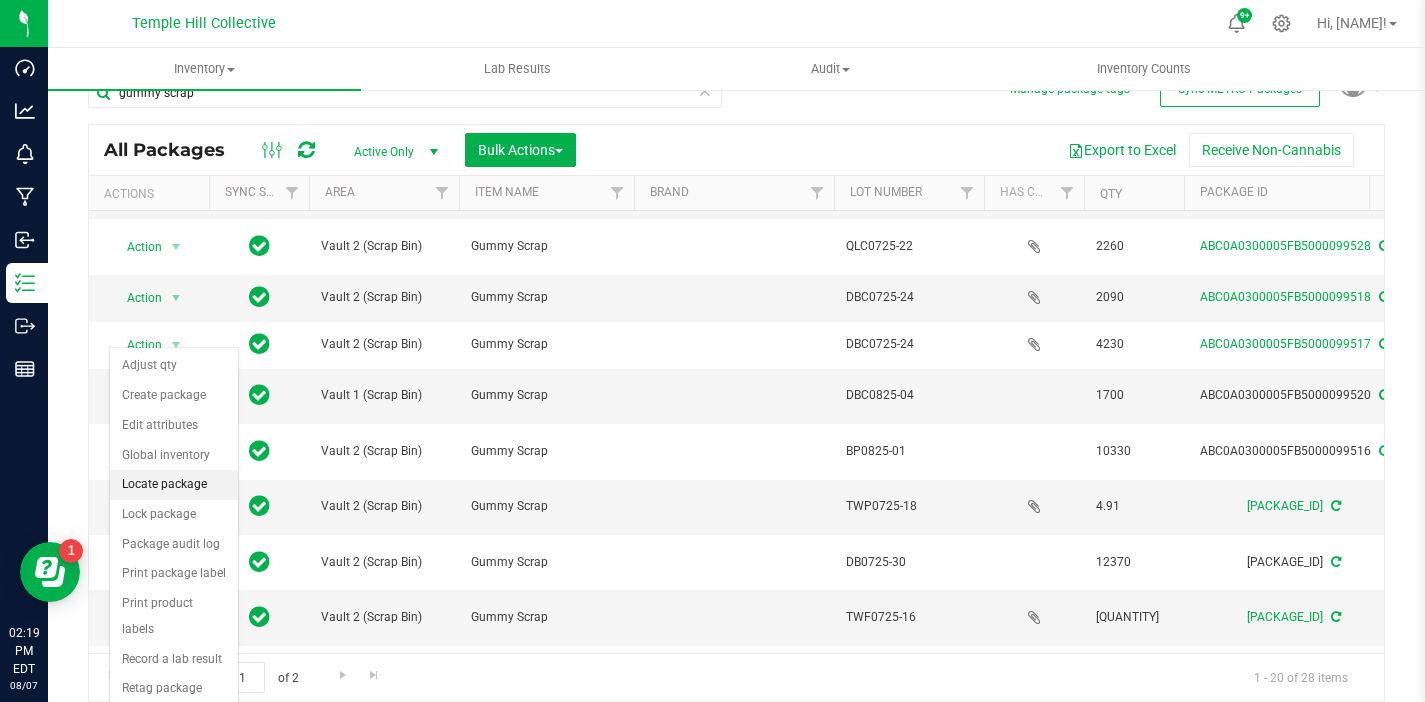 click on "Locate package" at bounding box center [174, 485] 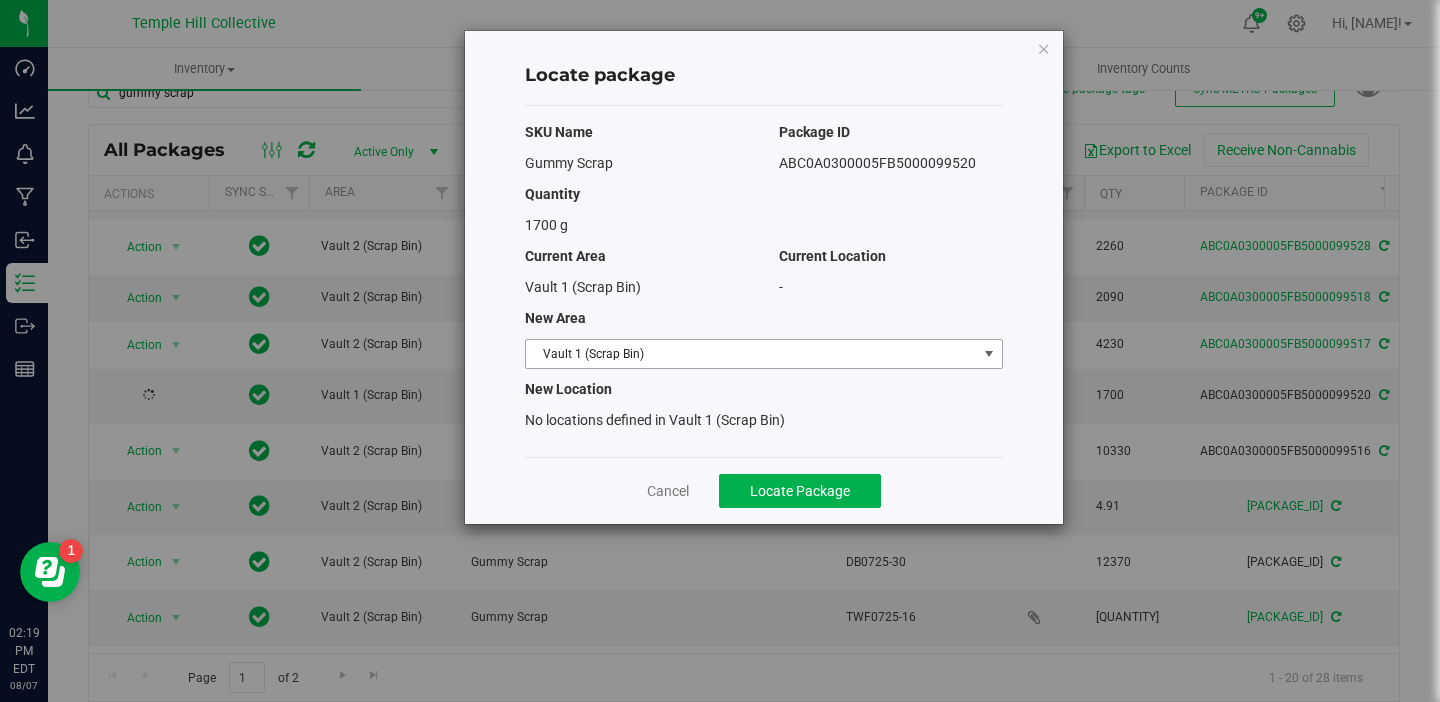 click on "Vault 1 (Scrap Bin)" at bounding box center (751, 354) 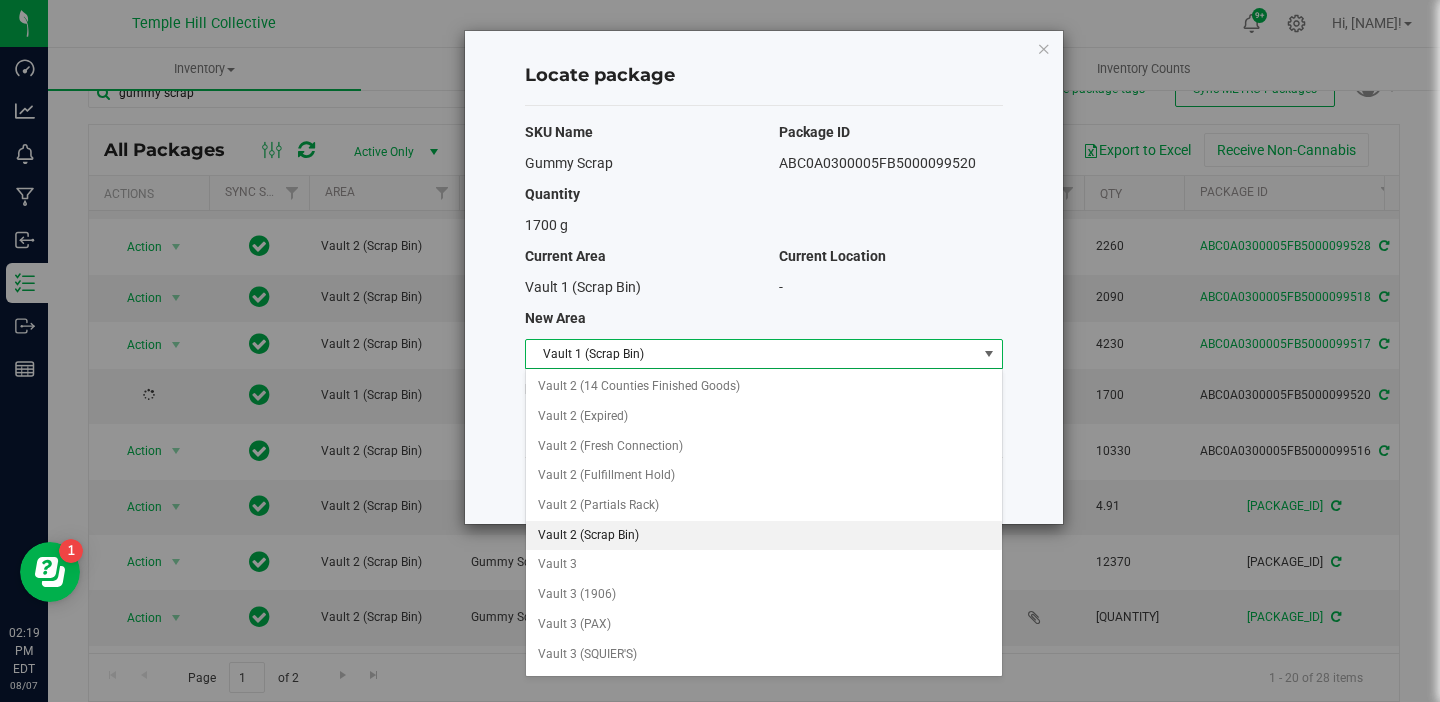 click on "Vault 2 (Scrap Bin)" at bounding box center (764, 536) 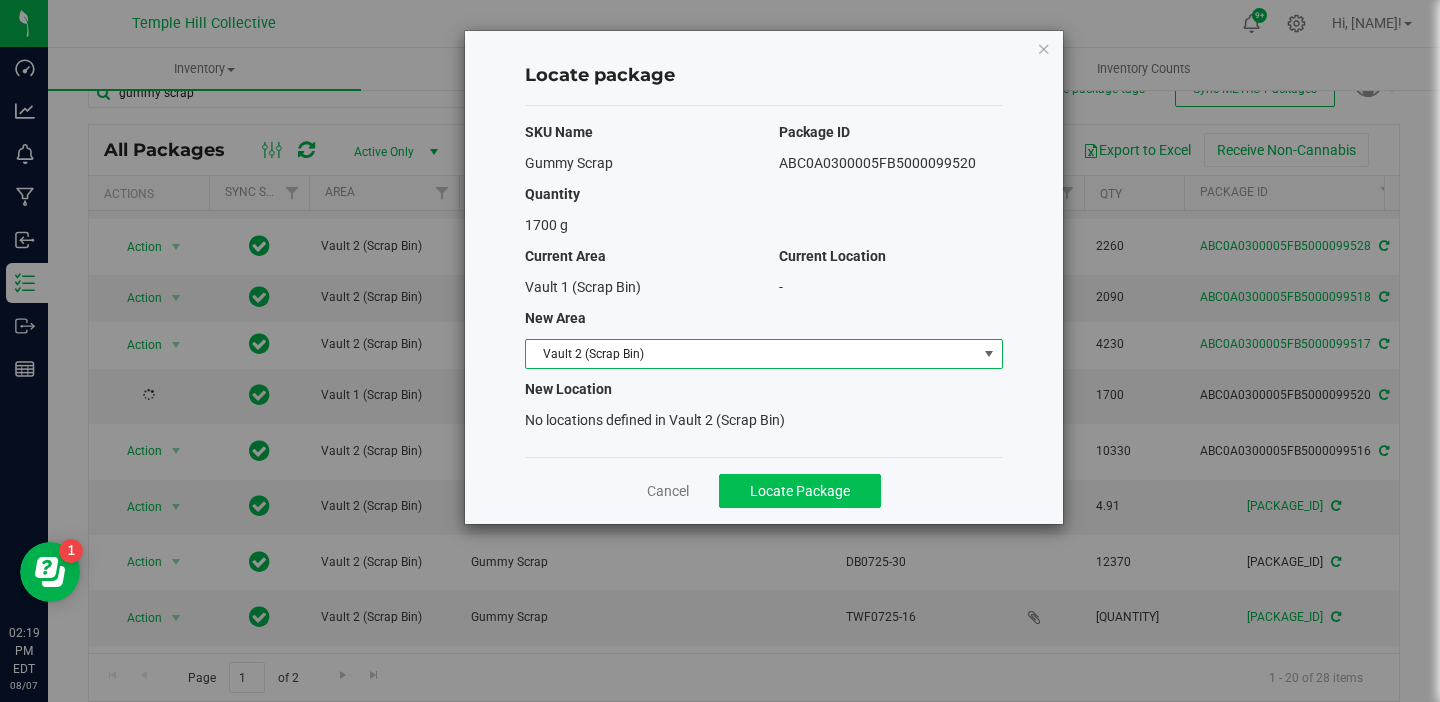 click on "Locate Package" 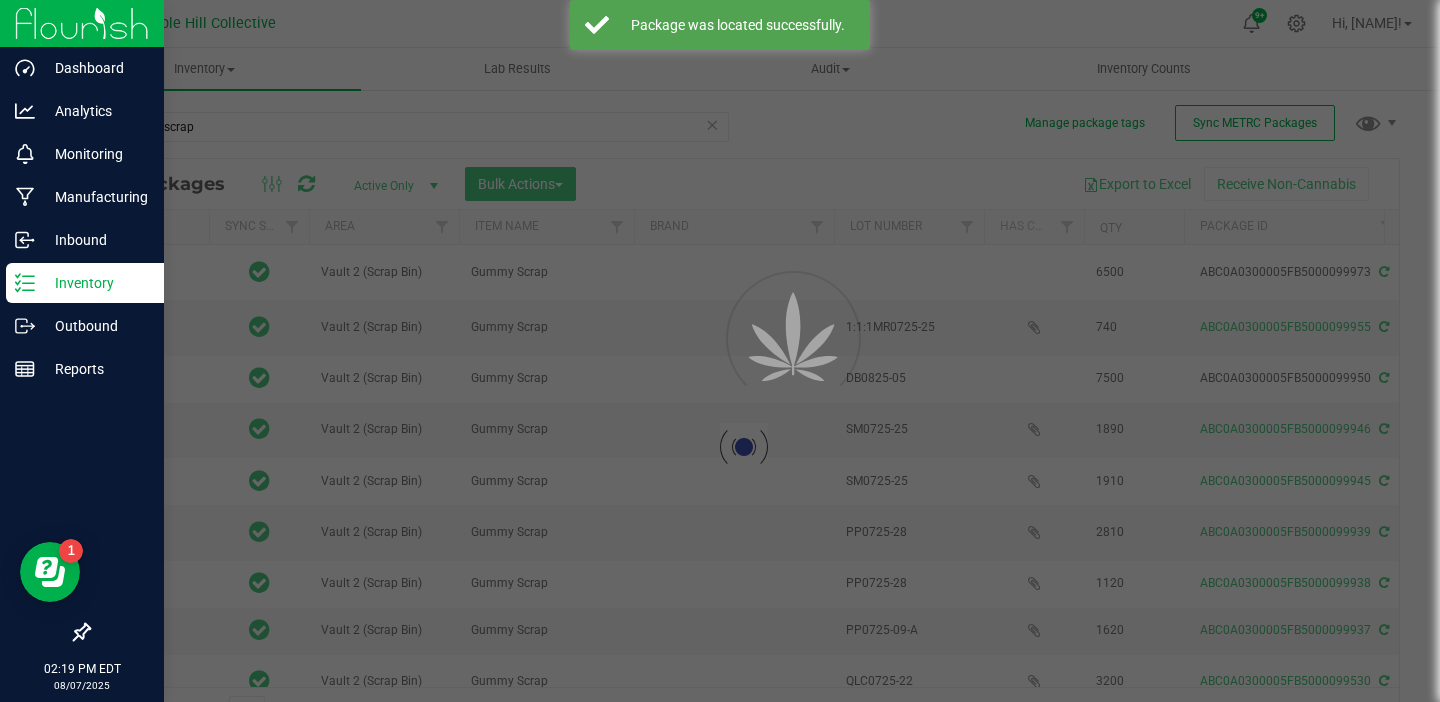 click at bounding box center (82, 23) 